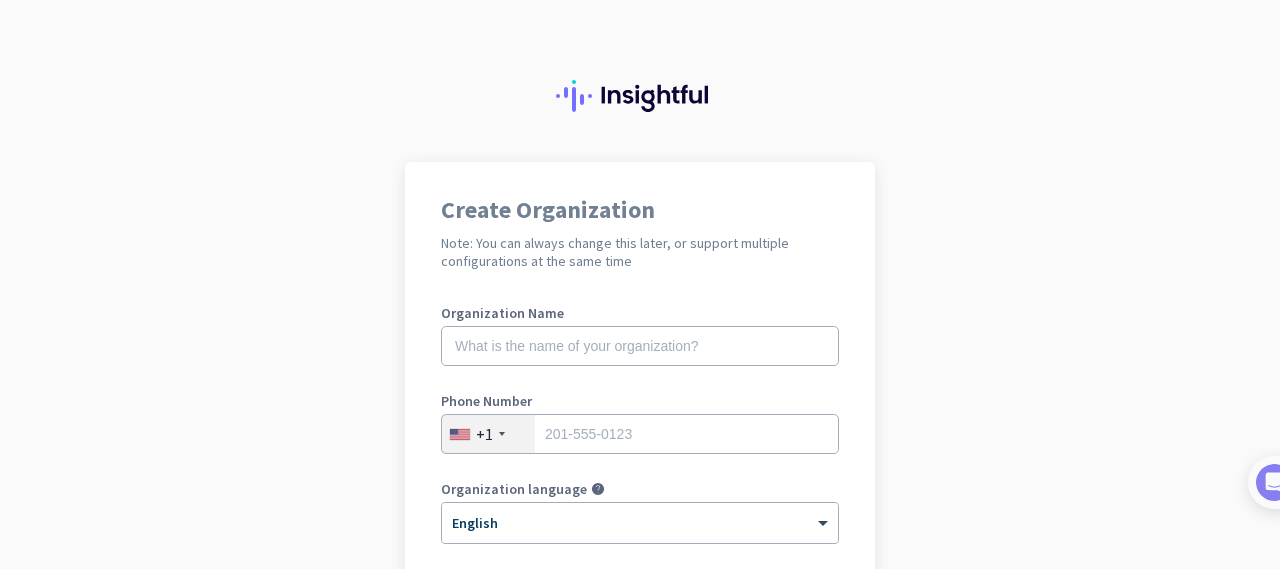 scroll, scrollTop: 0, scrollLeft: 0, axis: both 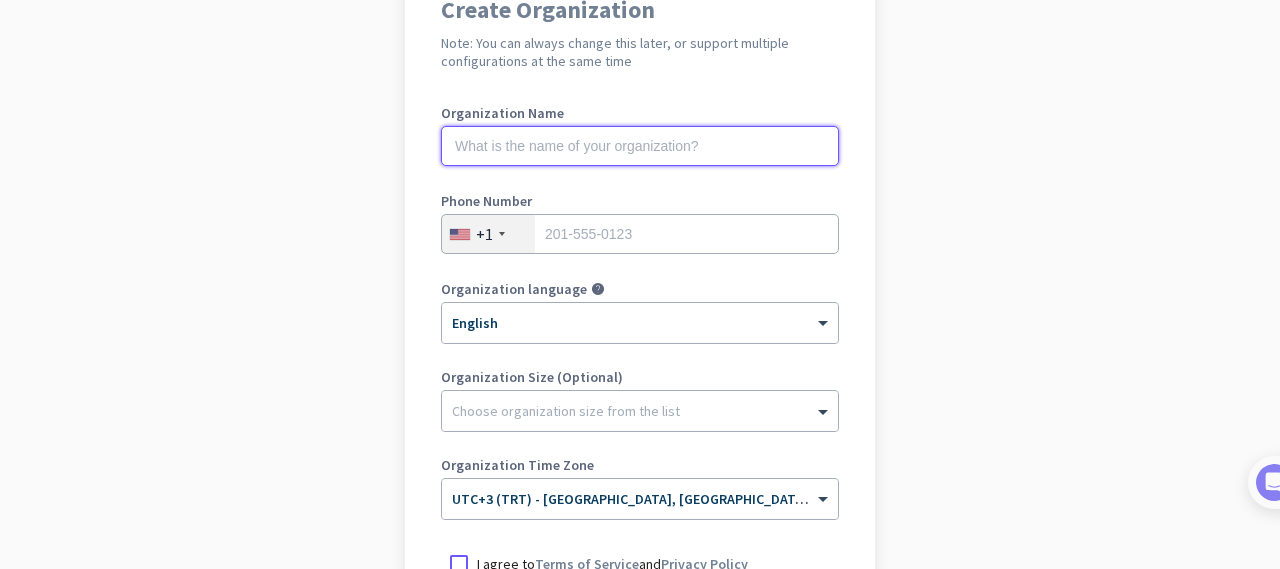 click 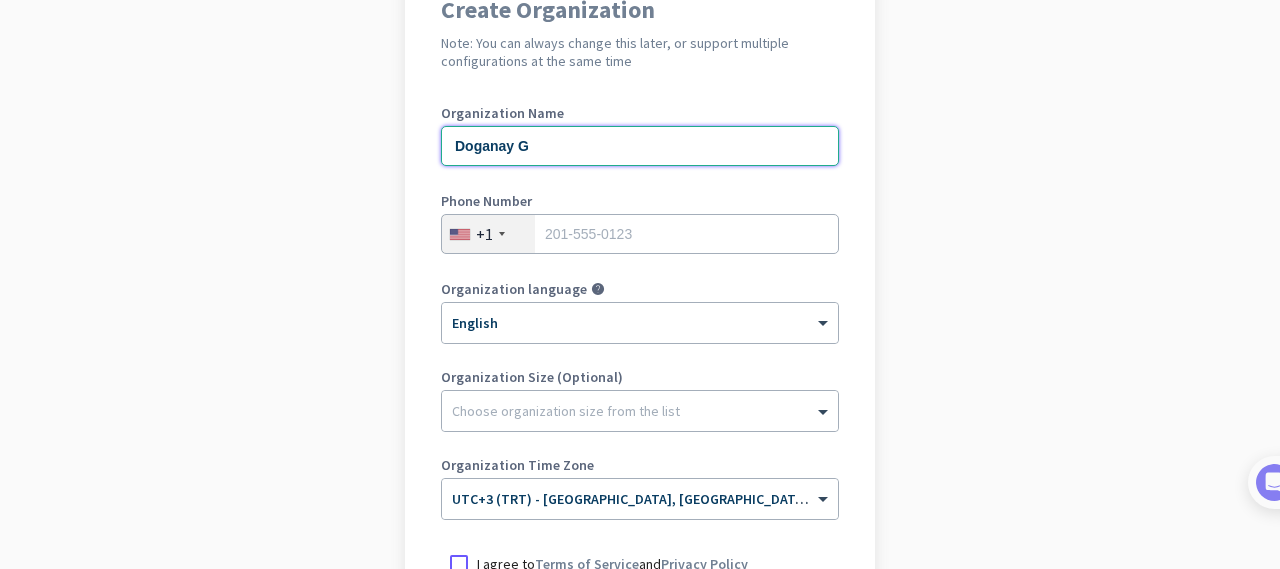 type on "Doganay G" 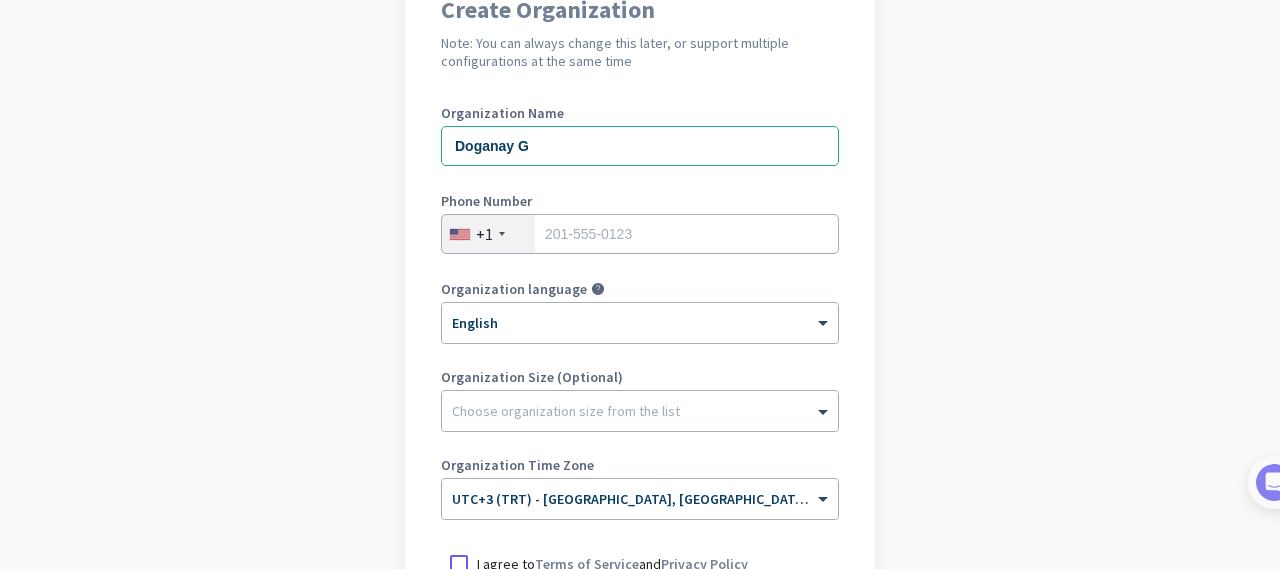 click on "+1" 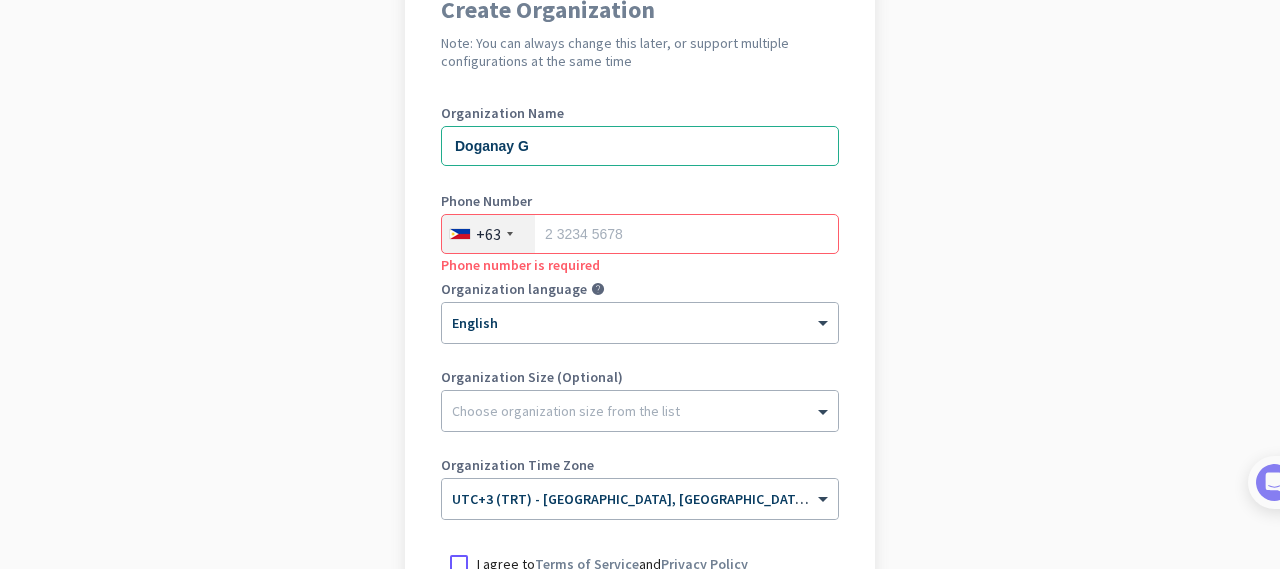 click on "+63" 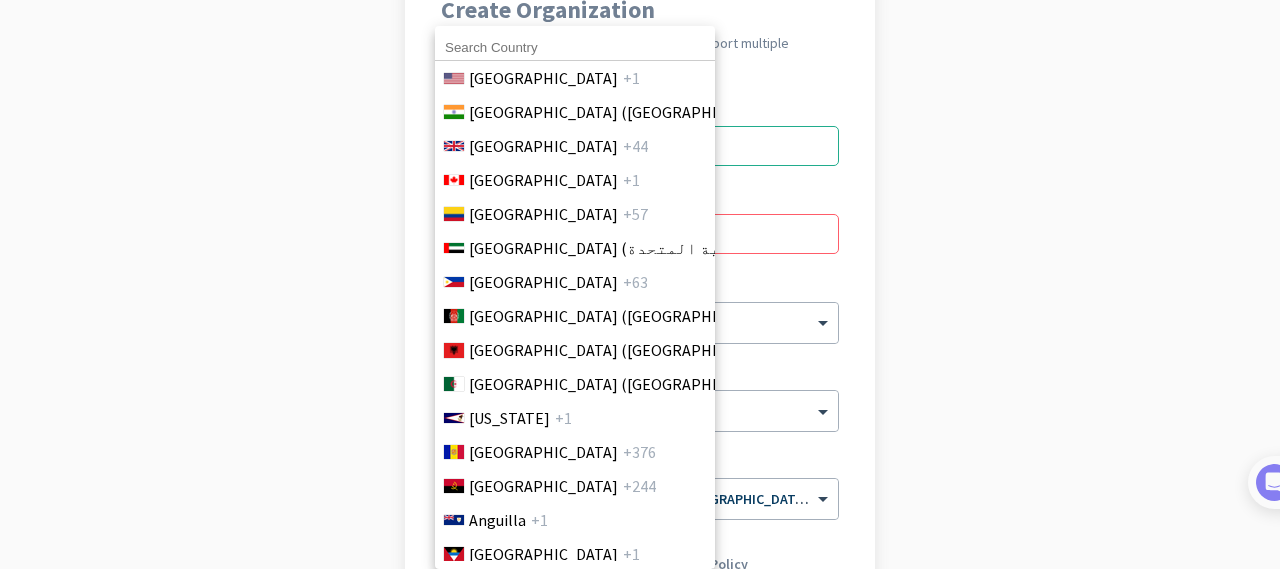 click at bounding box center (575, 48) 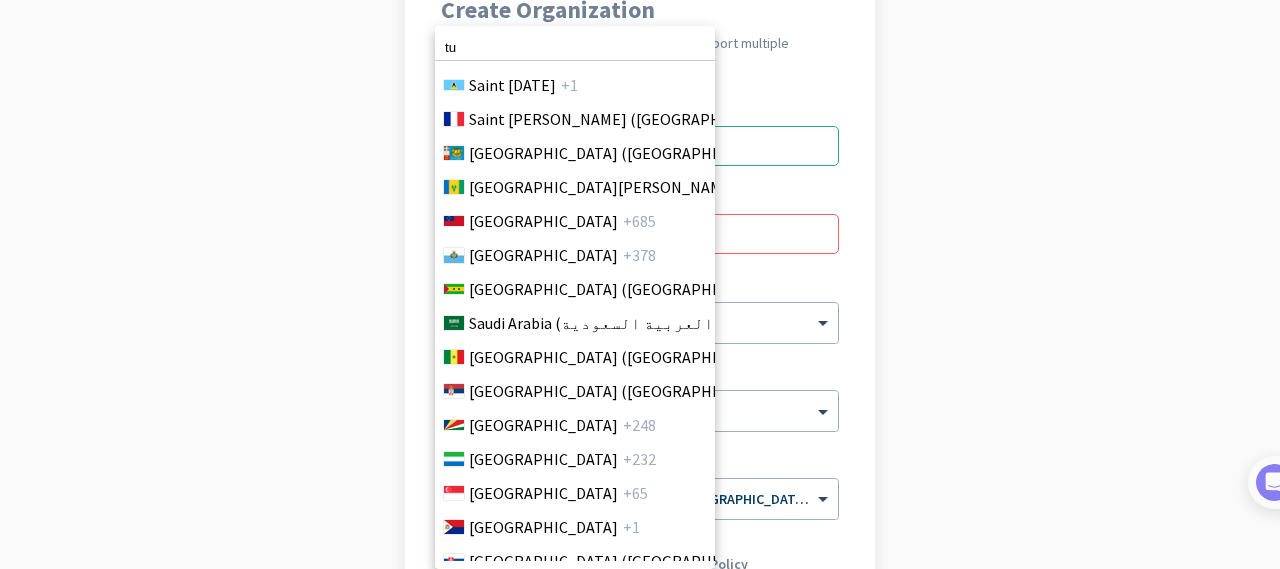 scroll, scrollTop: 7493, scrollLeft: 0, axis: vertical 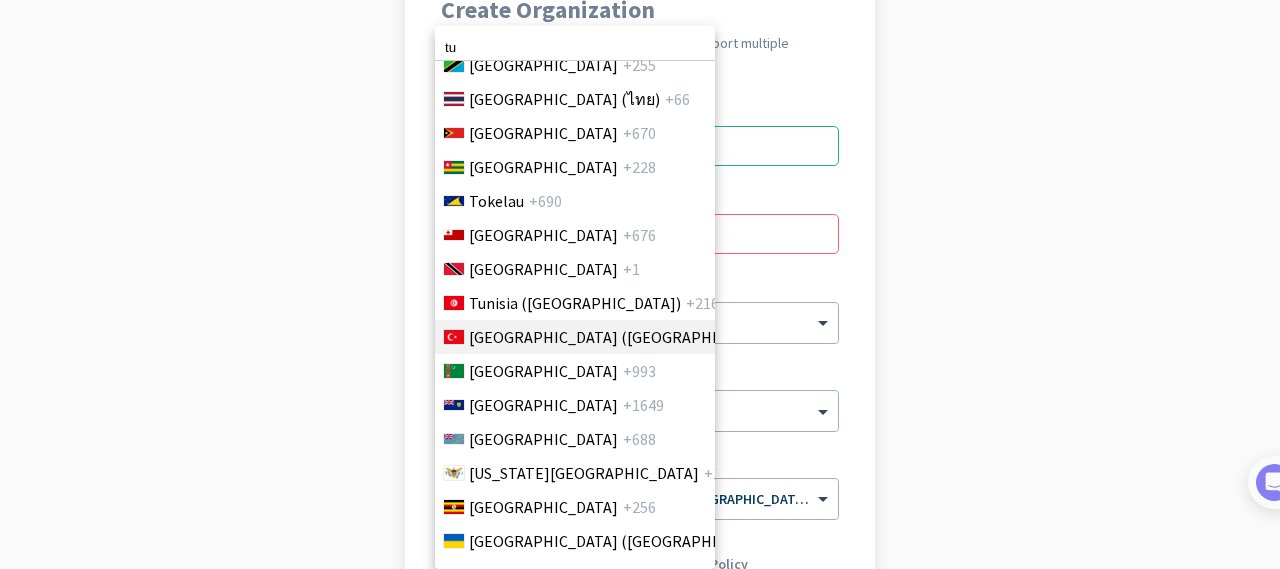 type on "tu" 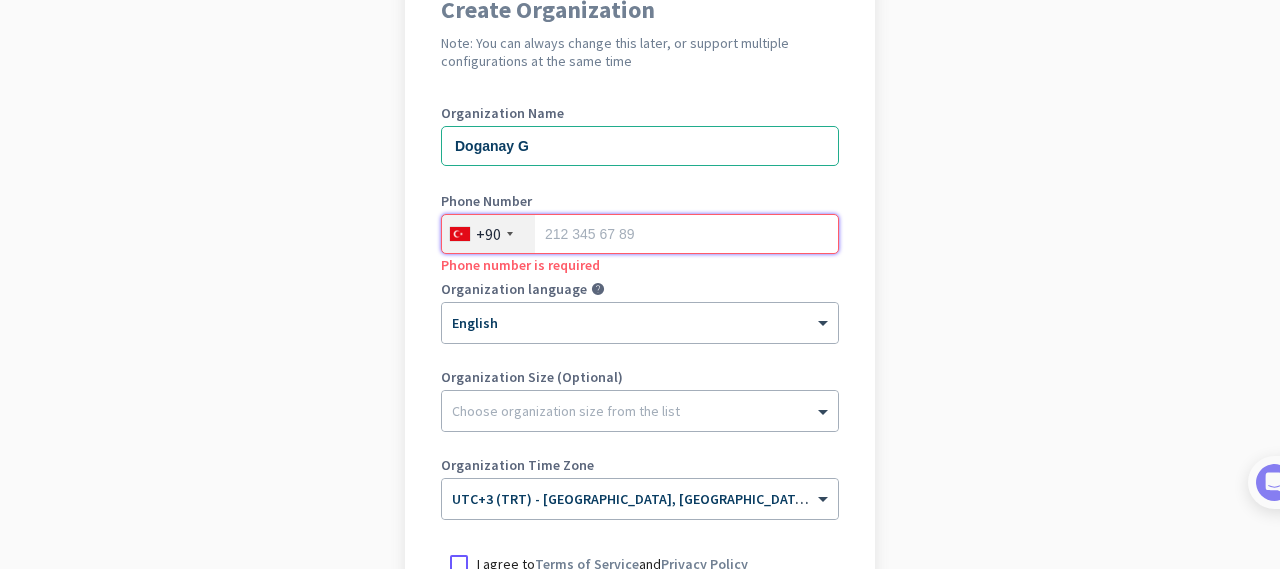 click at bounding box center (640, 234) 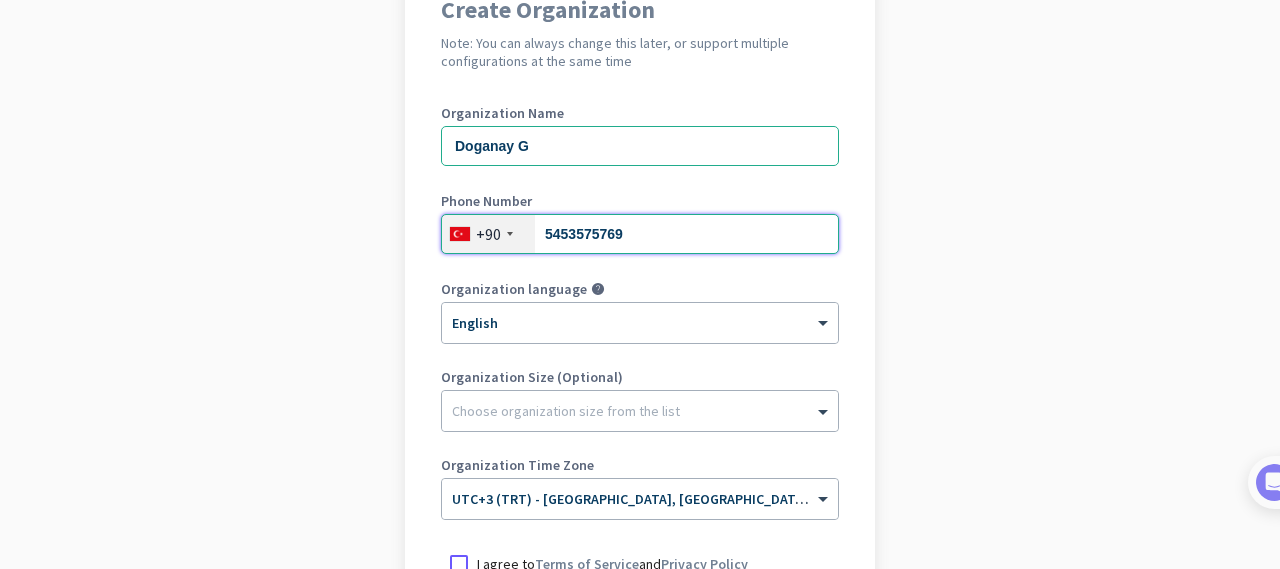 type on "5453575769" 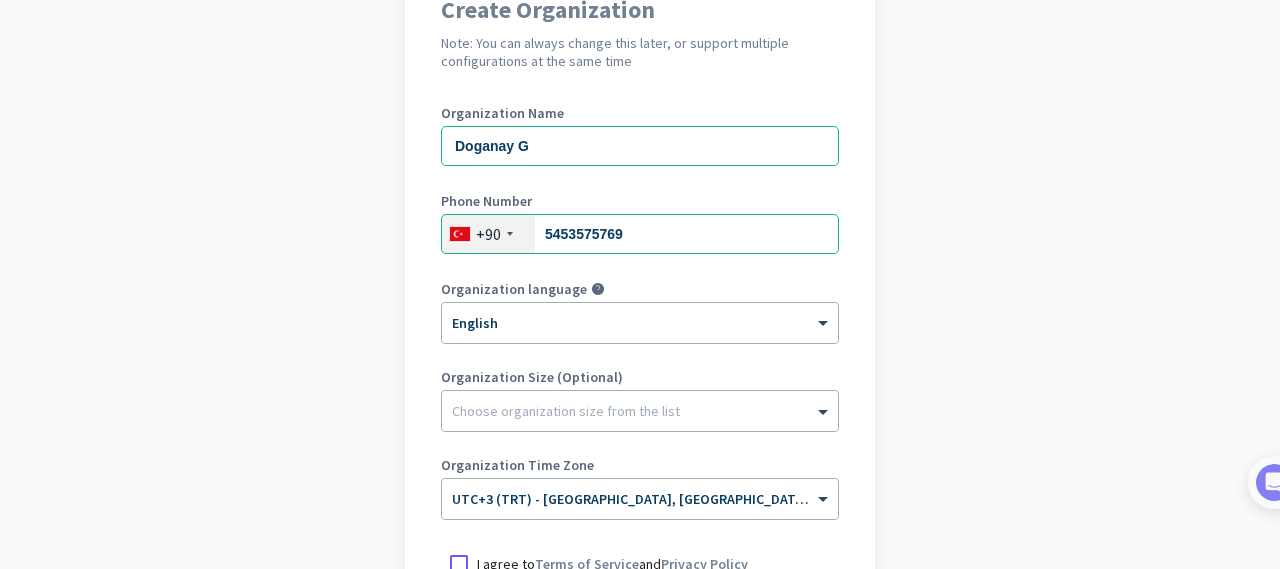 click on "Create Organization  Note: You can always change this later, or support multiple configurations at the same time  Organization Name Doganay G Phone Number  [PHONE_NUMBER] Organization language help × English Organization Size (Optional) Choose organization size from the list Organization Time Zone × UTC+3 (TRT) - [GEOGRAPHIC_DATA], [GEOGRAPHIC_DATA], [GEOGRAPHIC_DATA], [GEOGRAPHIC_DATA]  I agree to  Terms of Service  and  Privacy Policy   Create Organization     Go back" 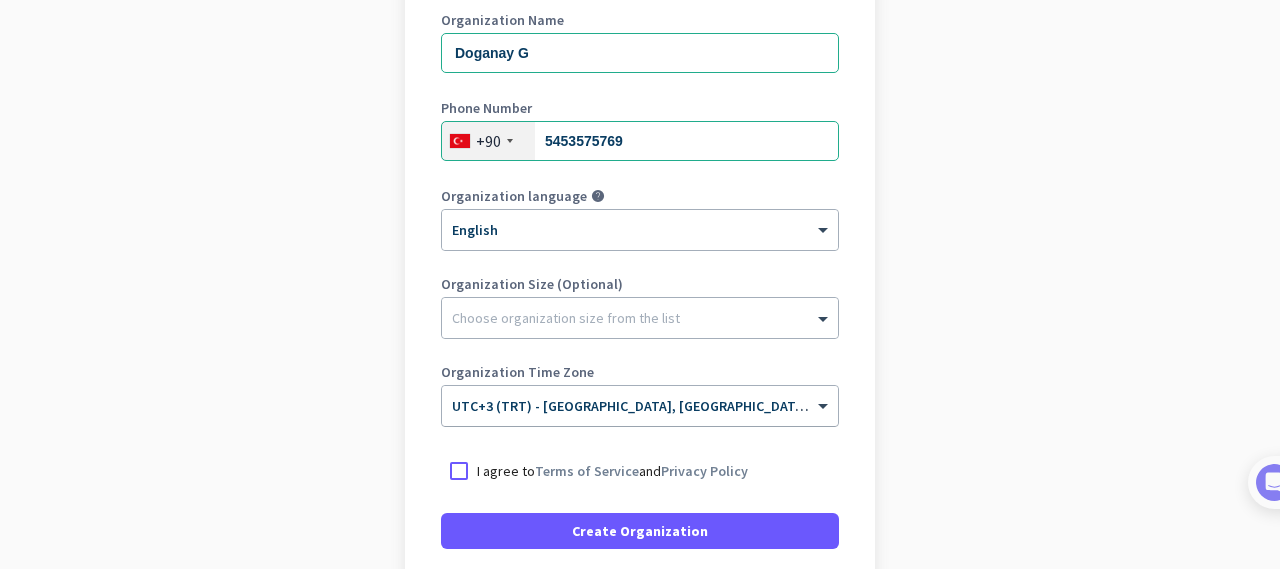 scroll, scrollTop: 400, scrollLeft: 0, axis: vertical 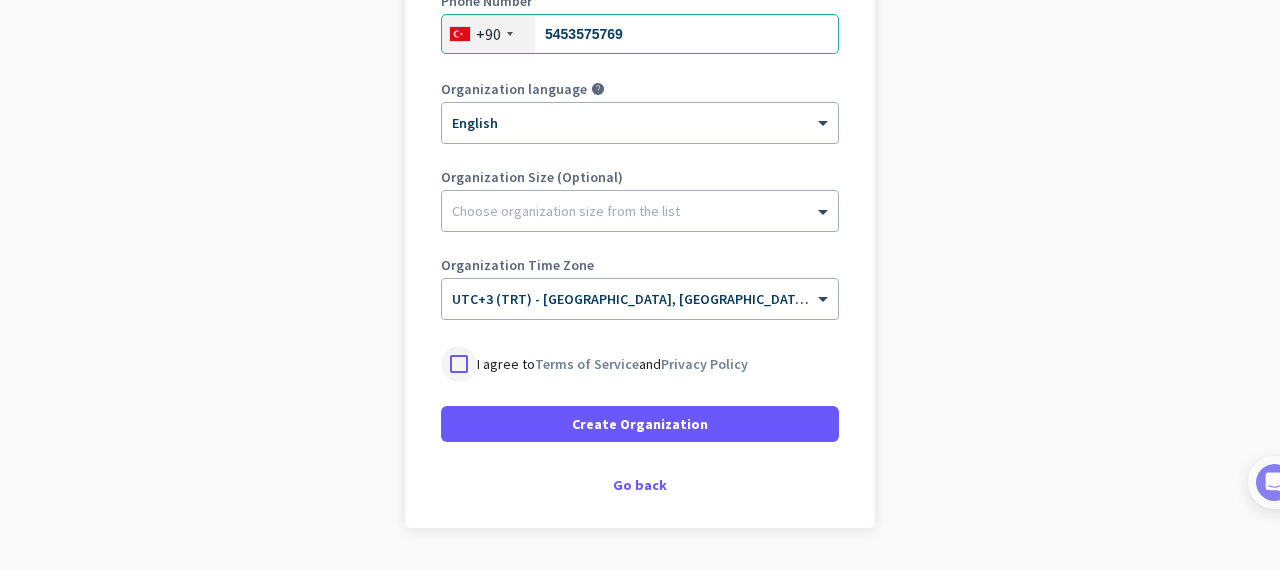click at bounding box center [459, 364] 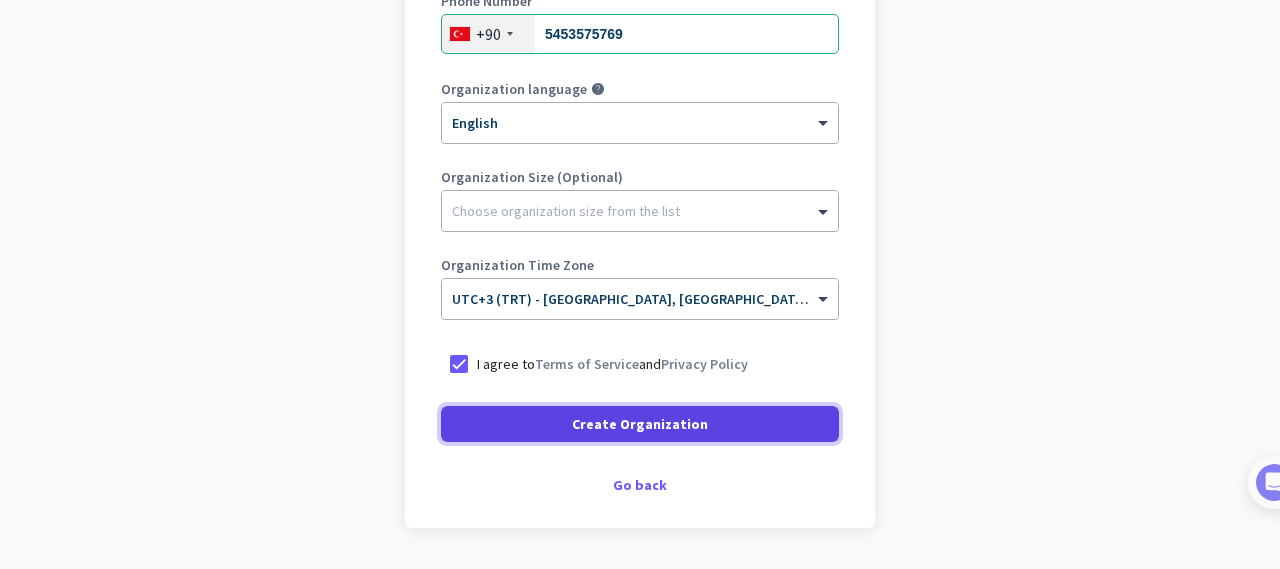 click 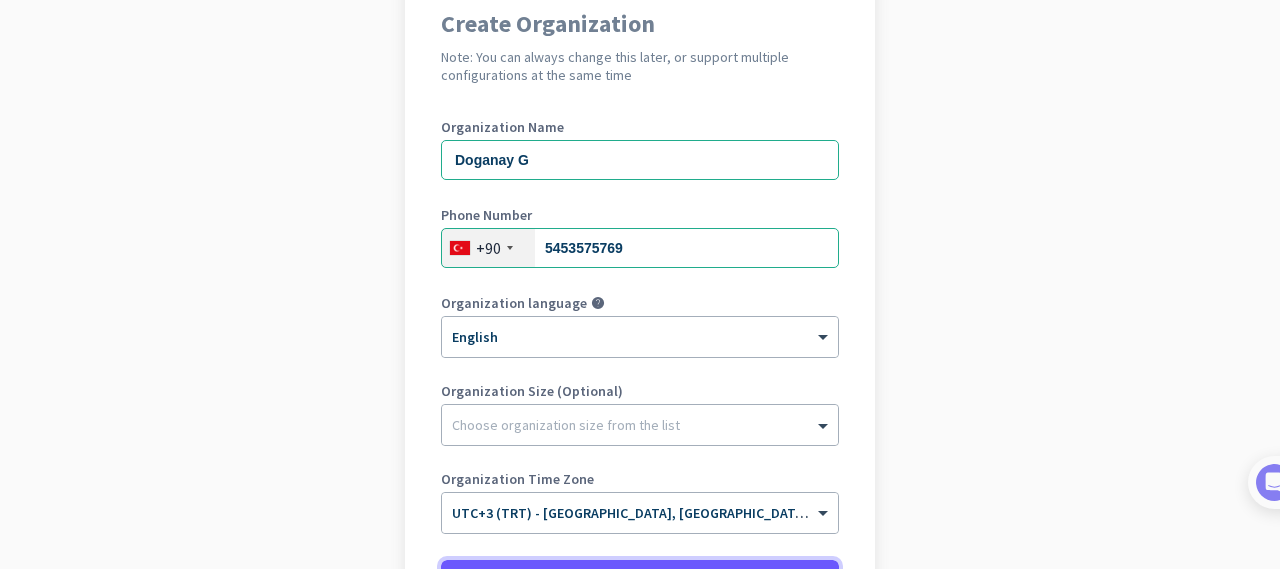 scroll, scrollTop: 387, scrollLeft: 0, axis: vertical 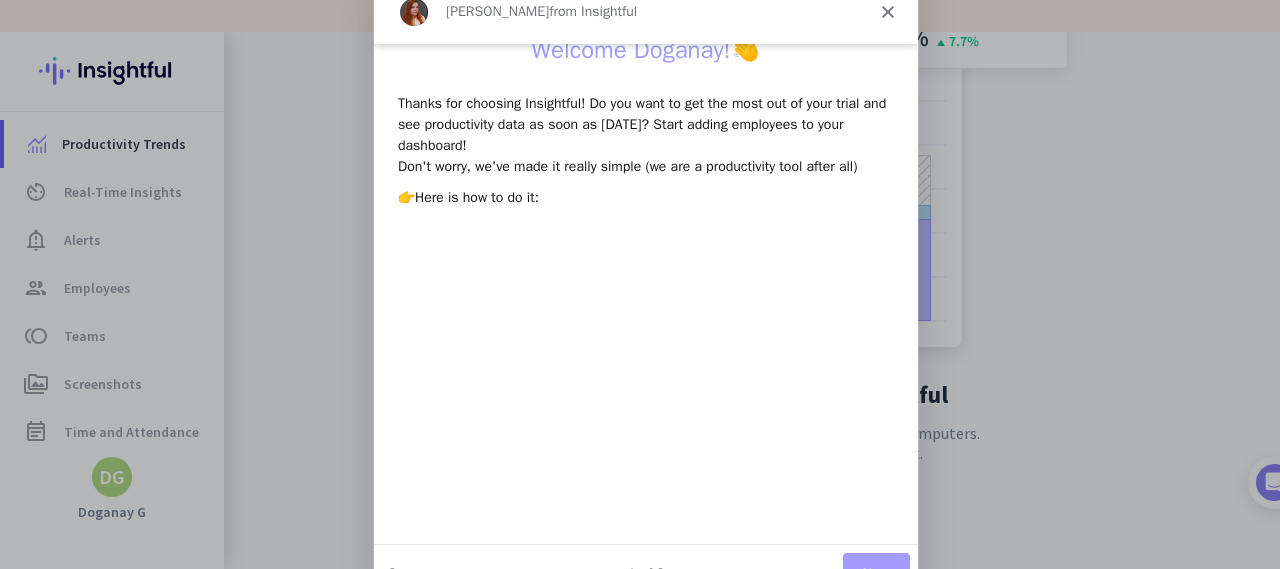 click on "Next" at bounding box center [875, 572] 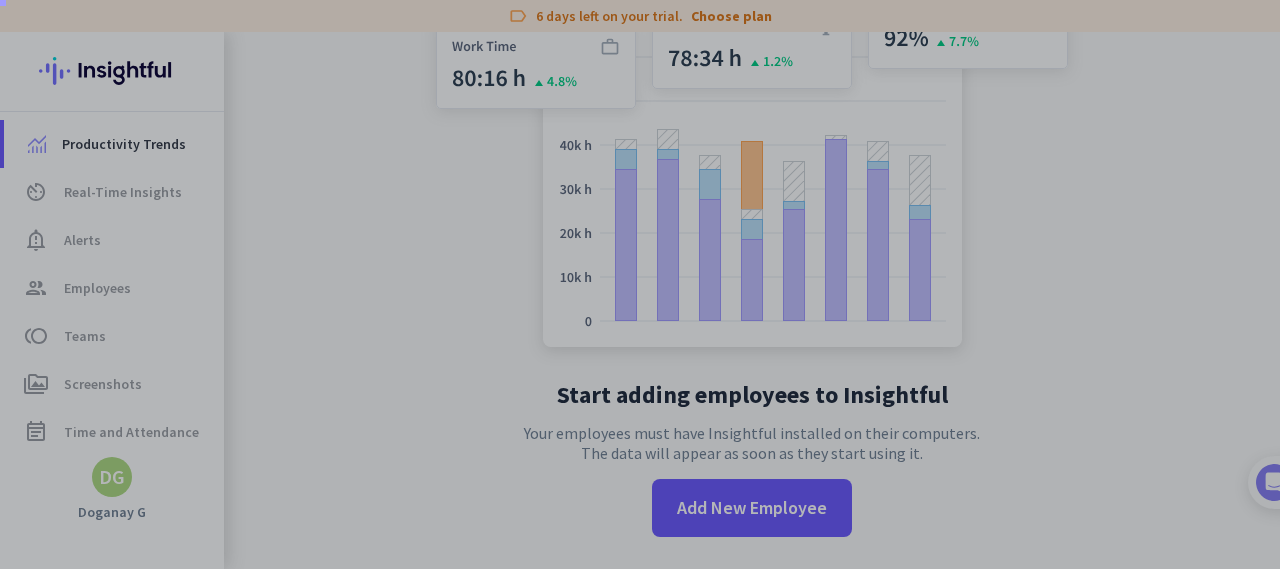 scroll, scrollTop: 0, scrollLeft: 0, axis: both 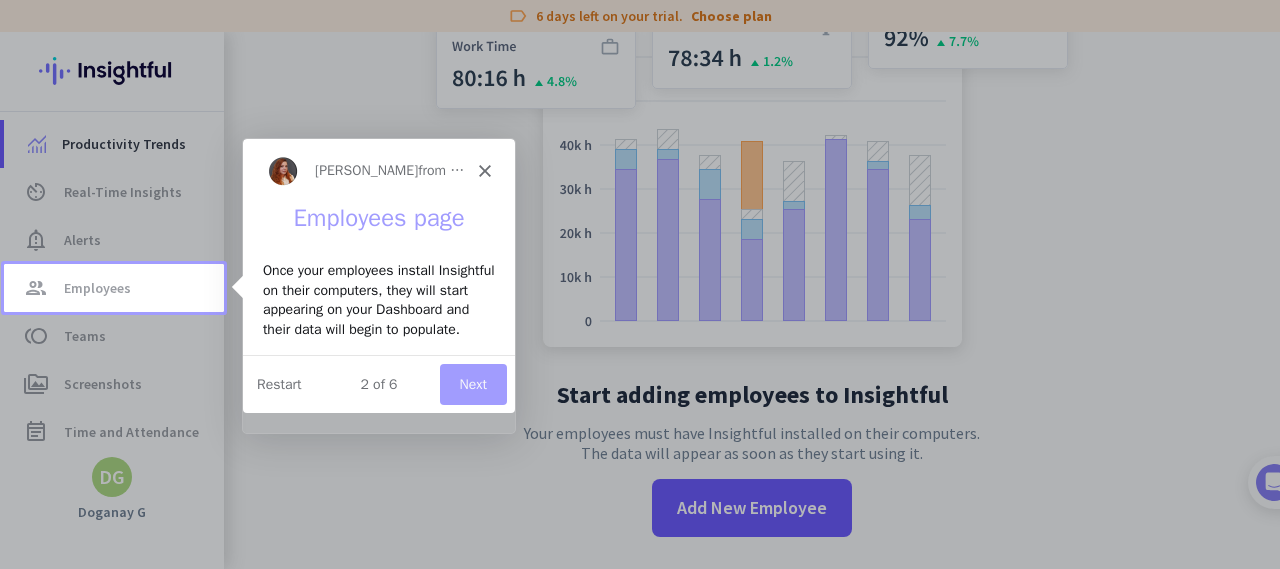 click on "2 of 6" at bounding box center (378, 383) 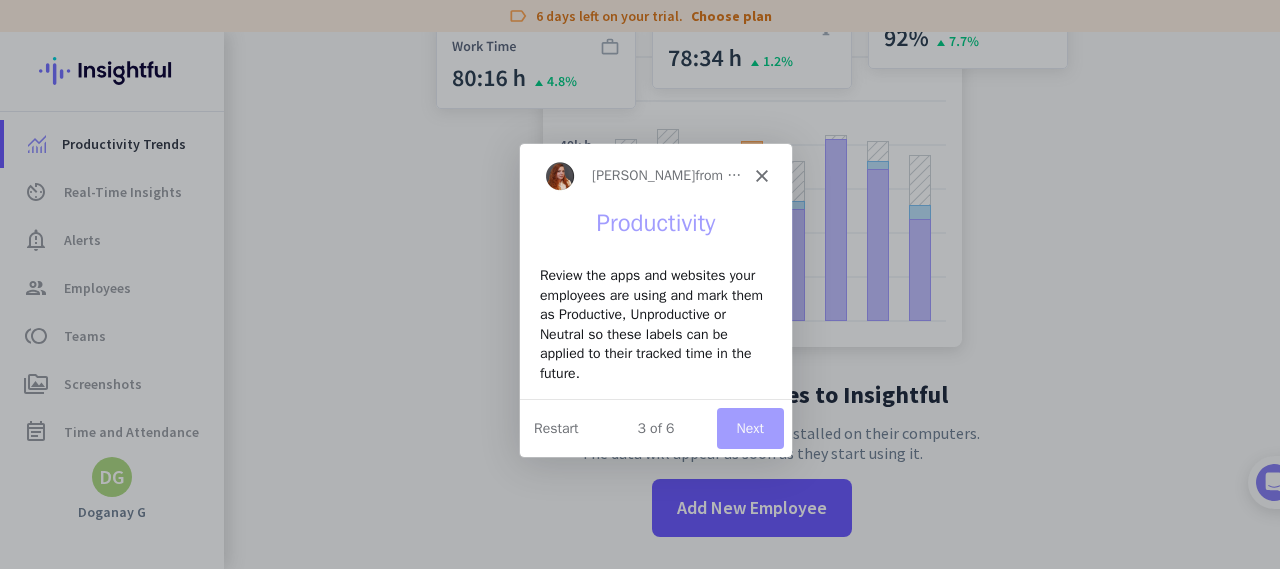 scroll, scrollTop: 0, scrollLeft: 0, axis: both 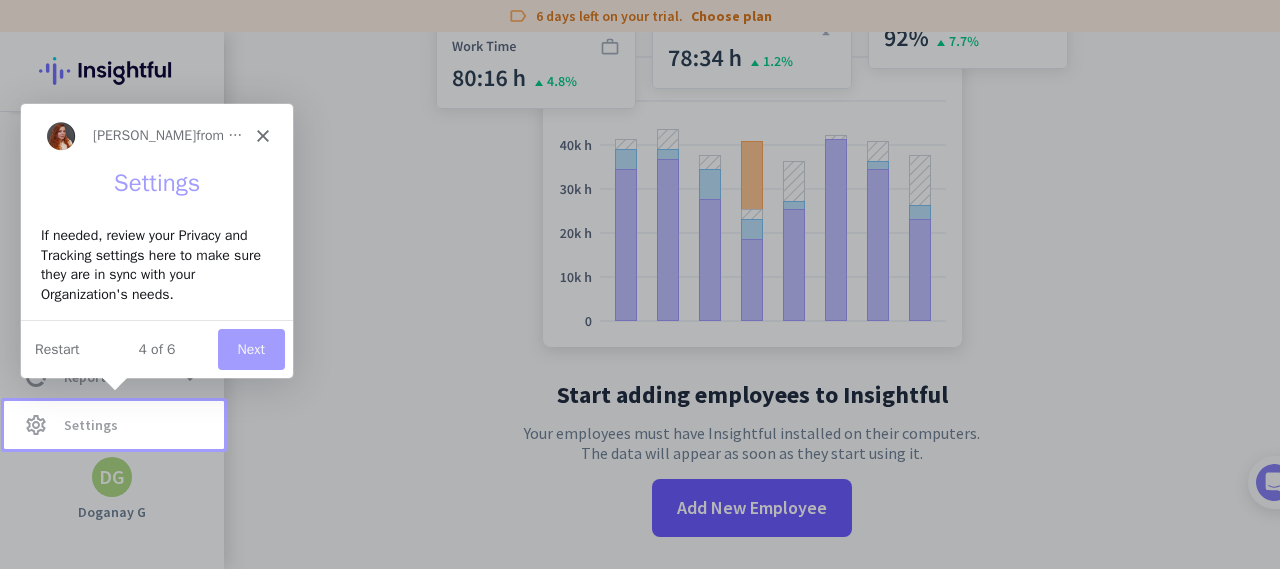 click on "Next" at bounding box center [250, 347] 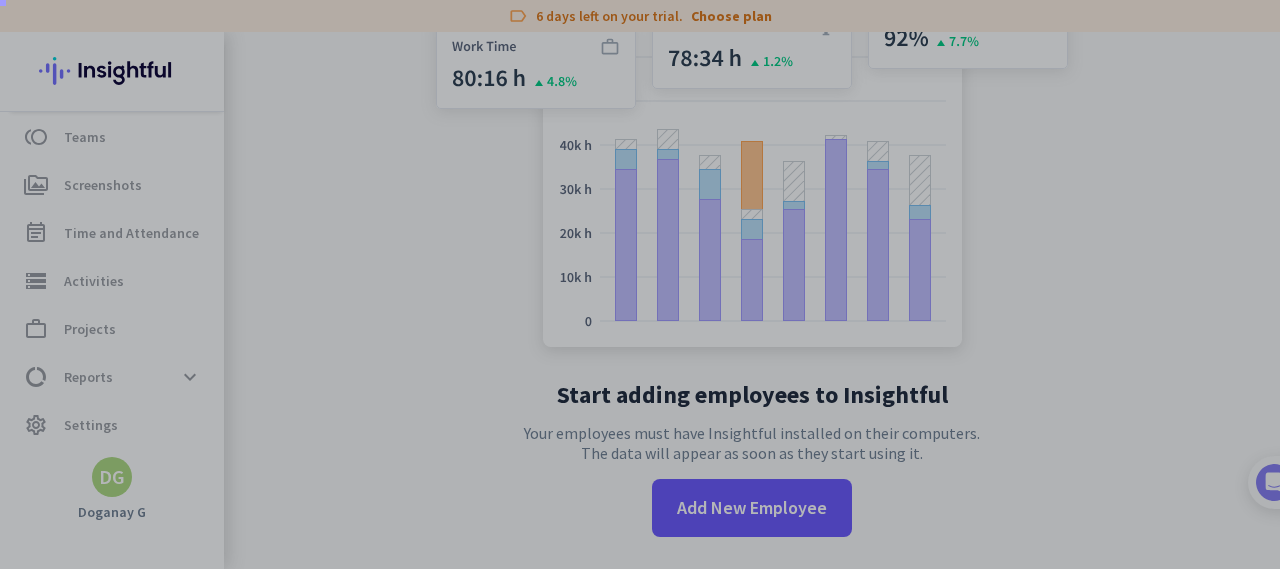 scroll, scrollTop: 0, scrollLeft: 0, axis: both 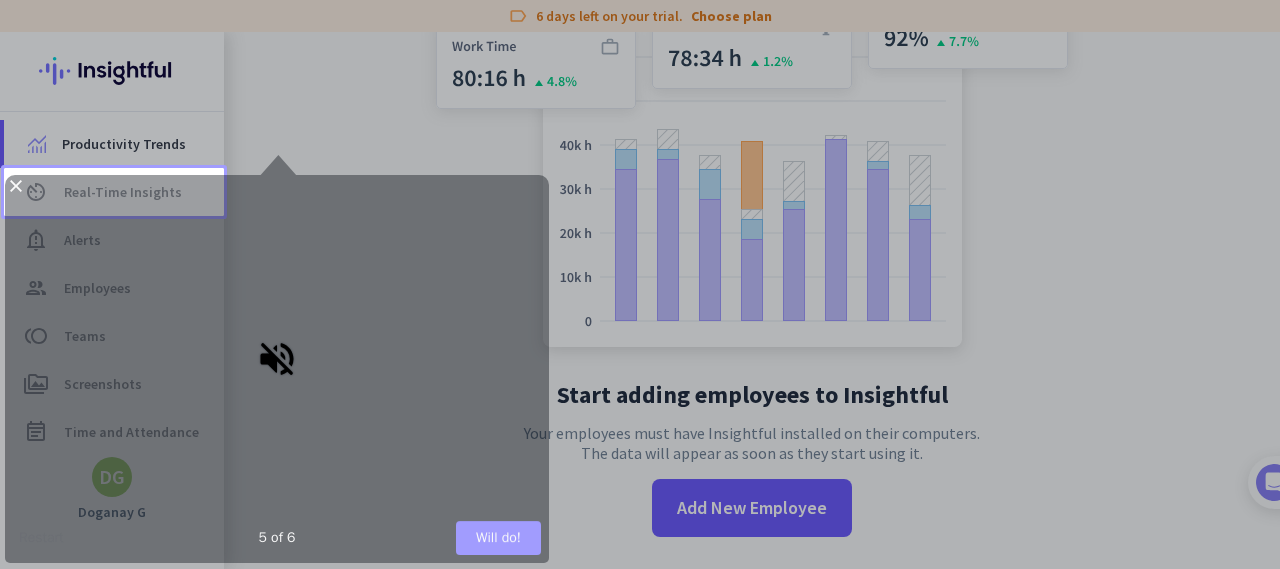click on "Will do!" at bounding box center [498, 538] 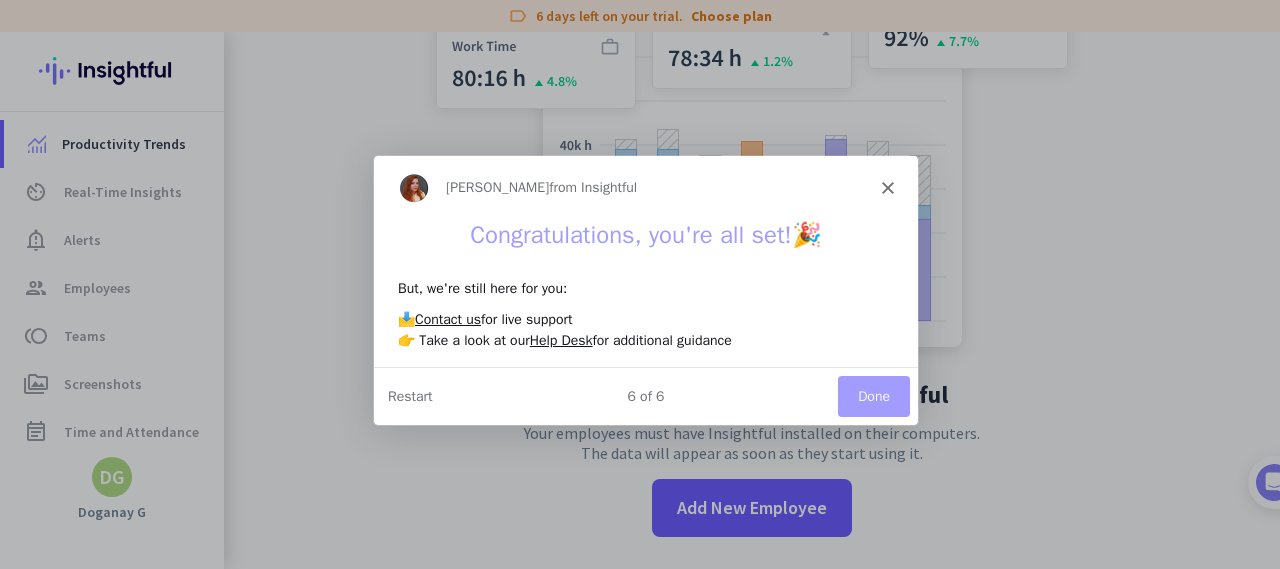 scroll, scrollTop: 0, scrollLeft: 0, axis: both 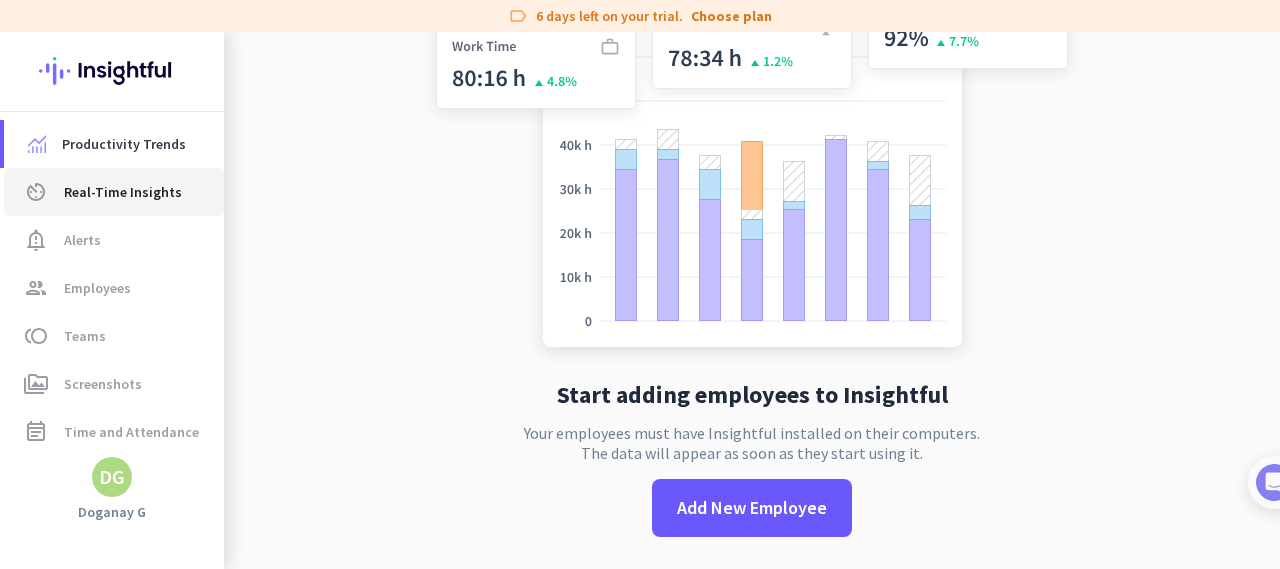 click on "av_timer  Real-Time Insights" 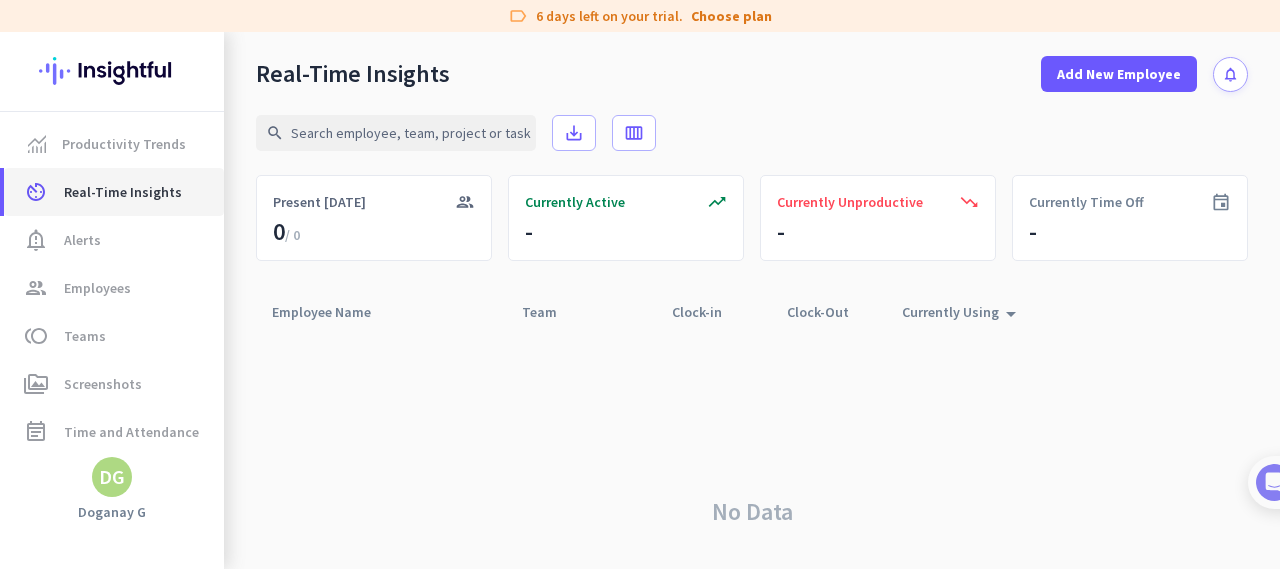 scroll, scrollTop: 0, scrollLeft: 0, axis: both 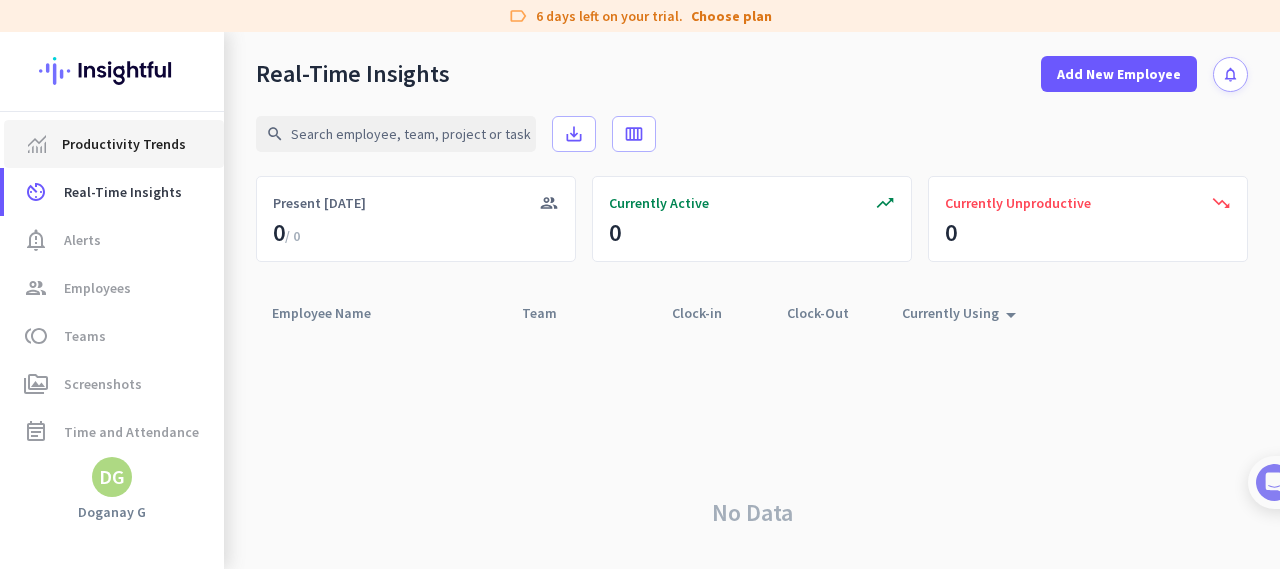 click on "Productivity Trends" 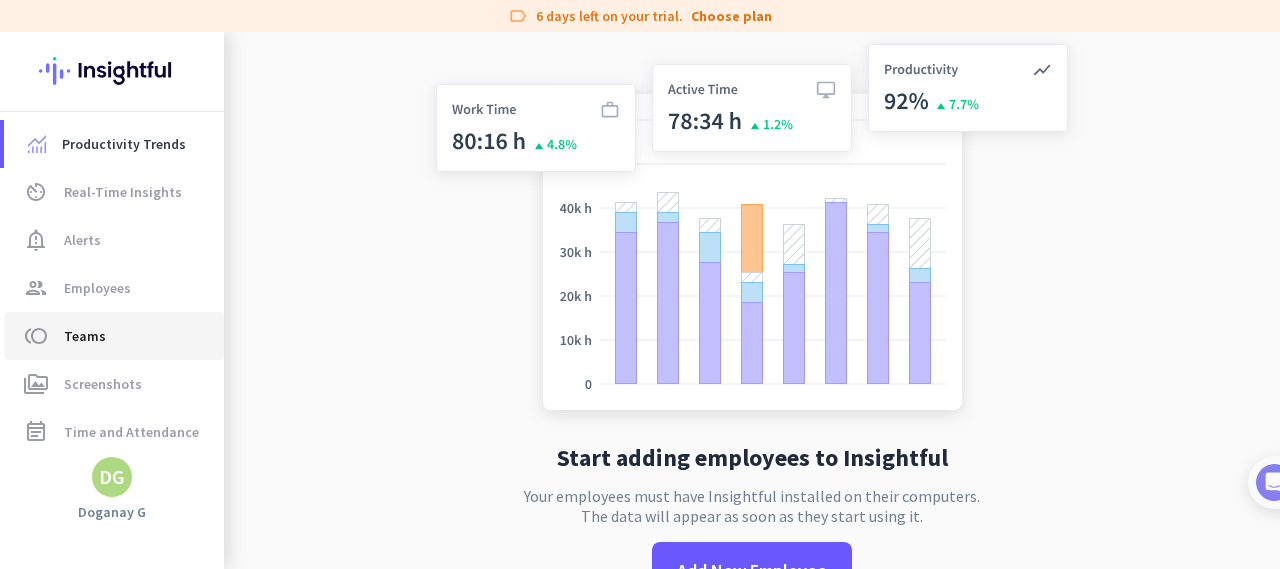 click on "toll  Teams" 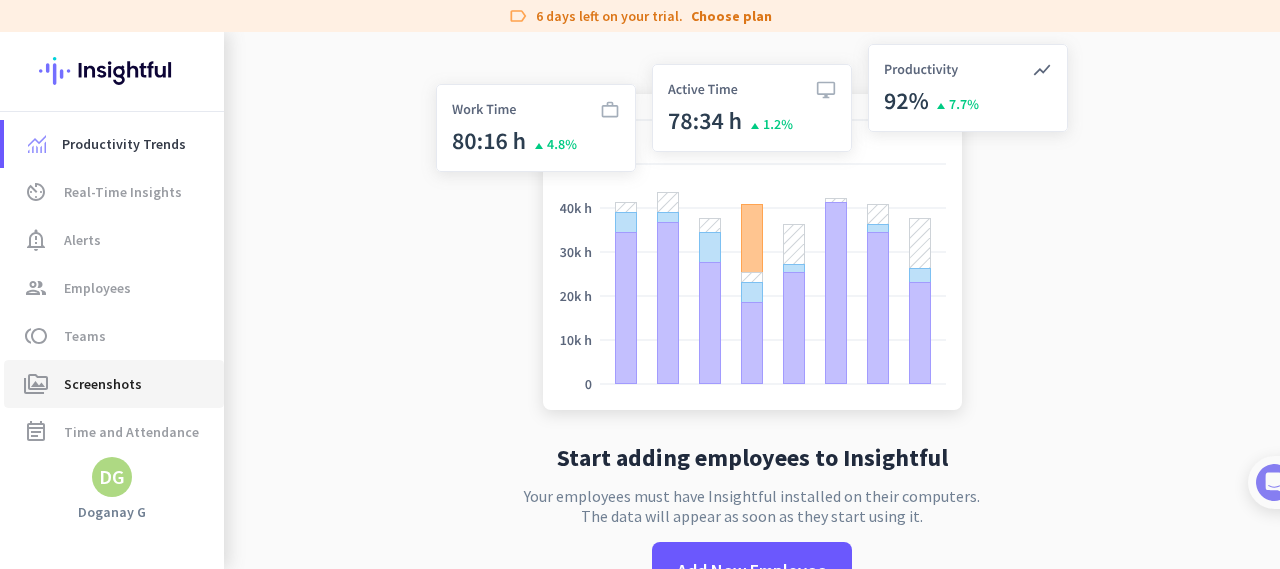click on "Screenshots" 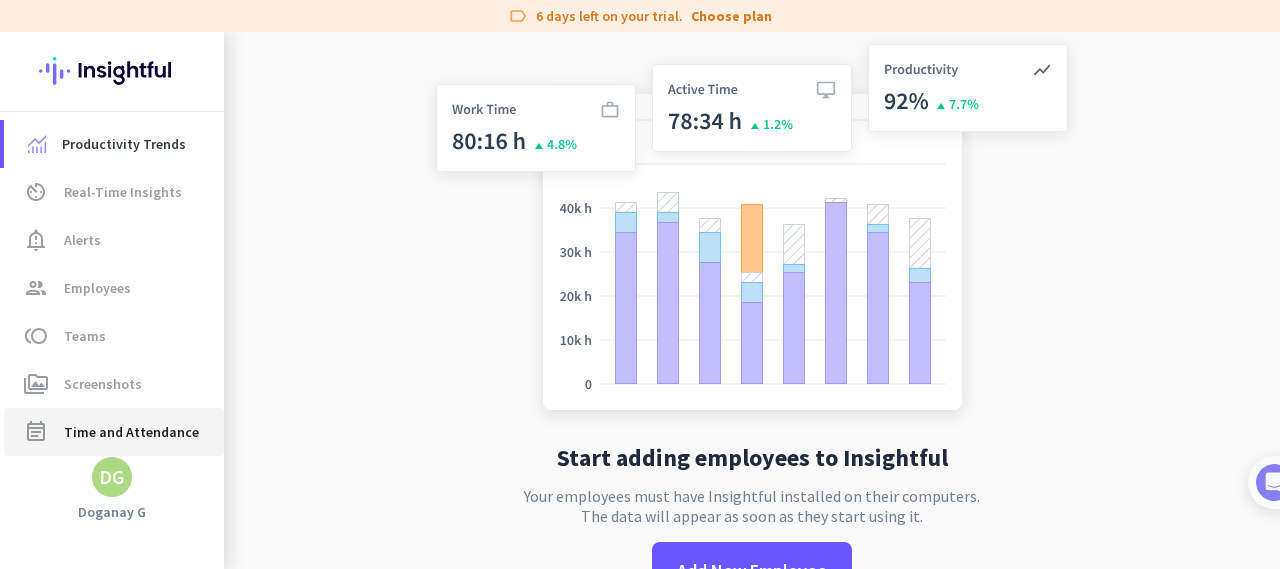 drag, startPoint x: 137, startPoint y: 418, endPoint x: 147, endPoint y: 436, distance: 20.59126 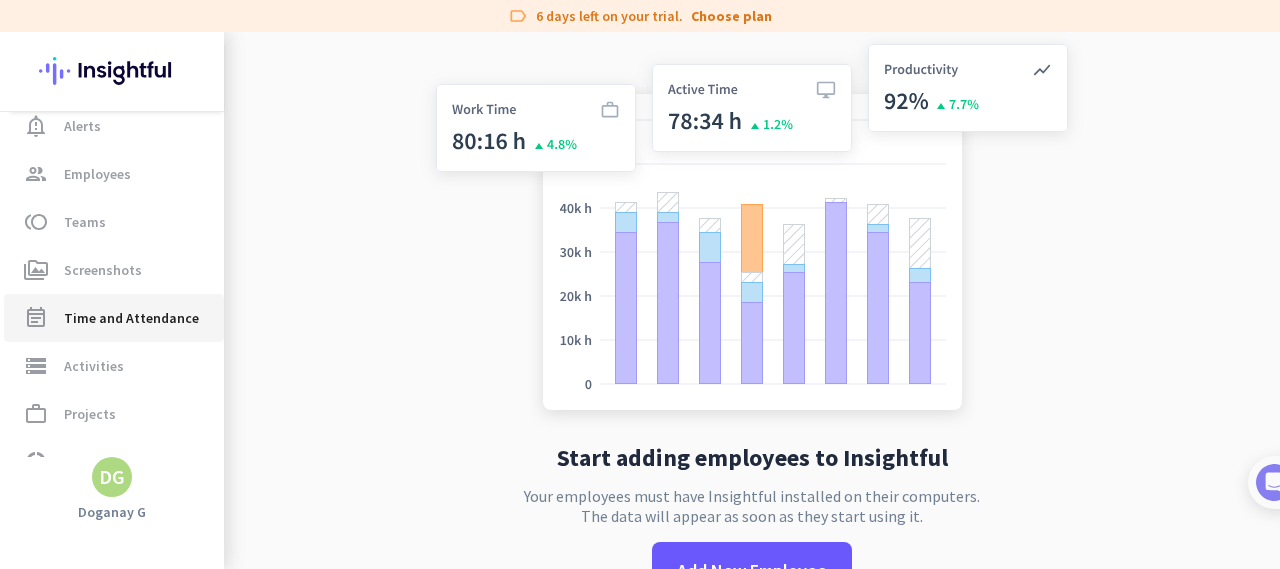 scroll, scrollTop: 199, scrollLeft: 0, axis: vertical 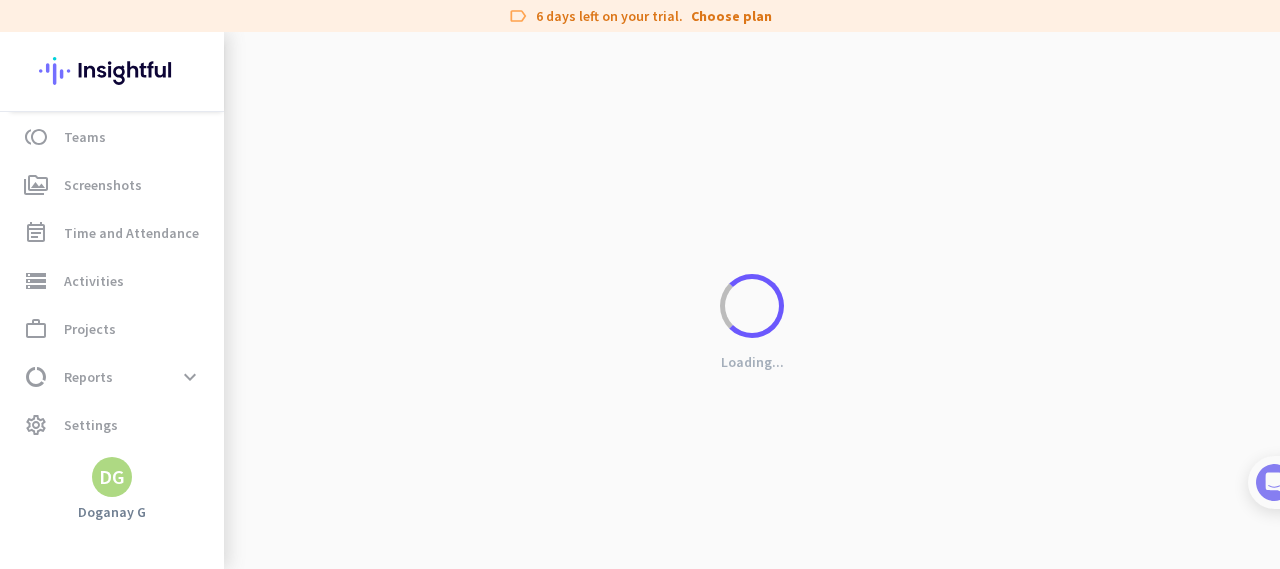 click on "DG" 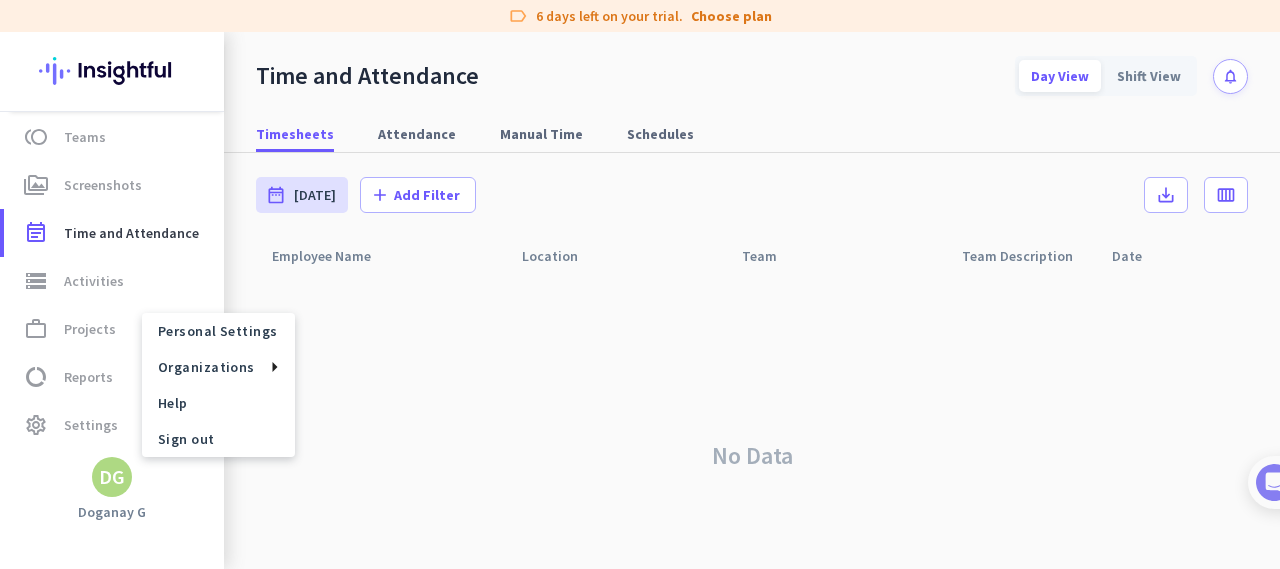 click at bounding box center (640, 284) 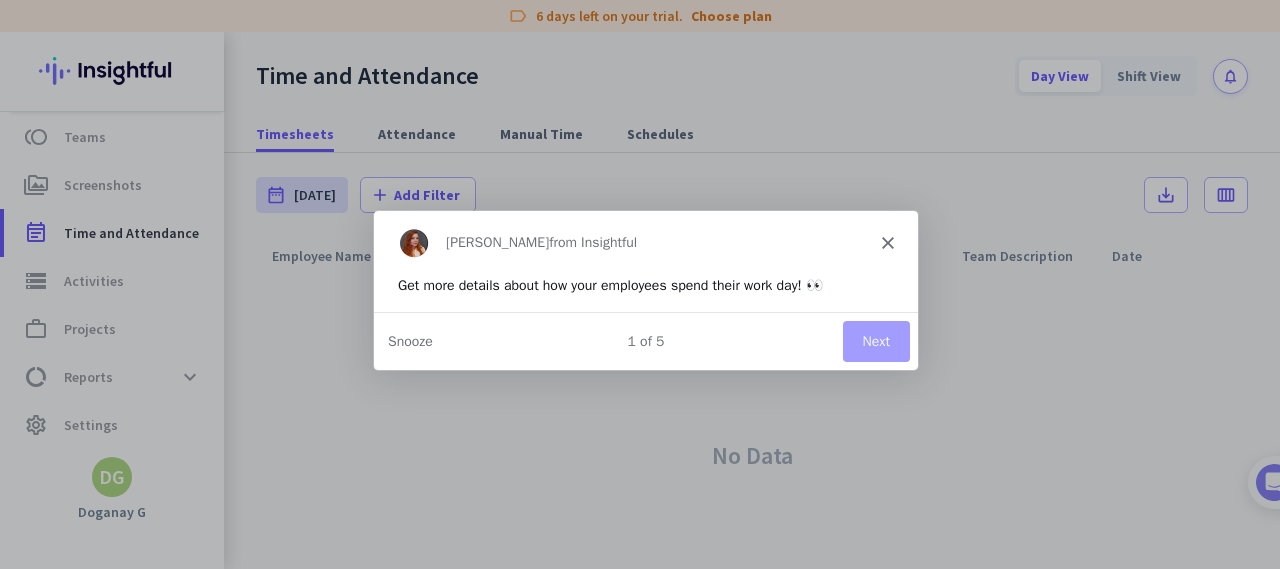scroll, scrollTop: 0, scrollLeft: 0, axis: both 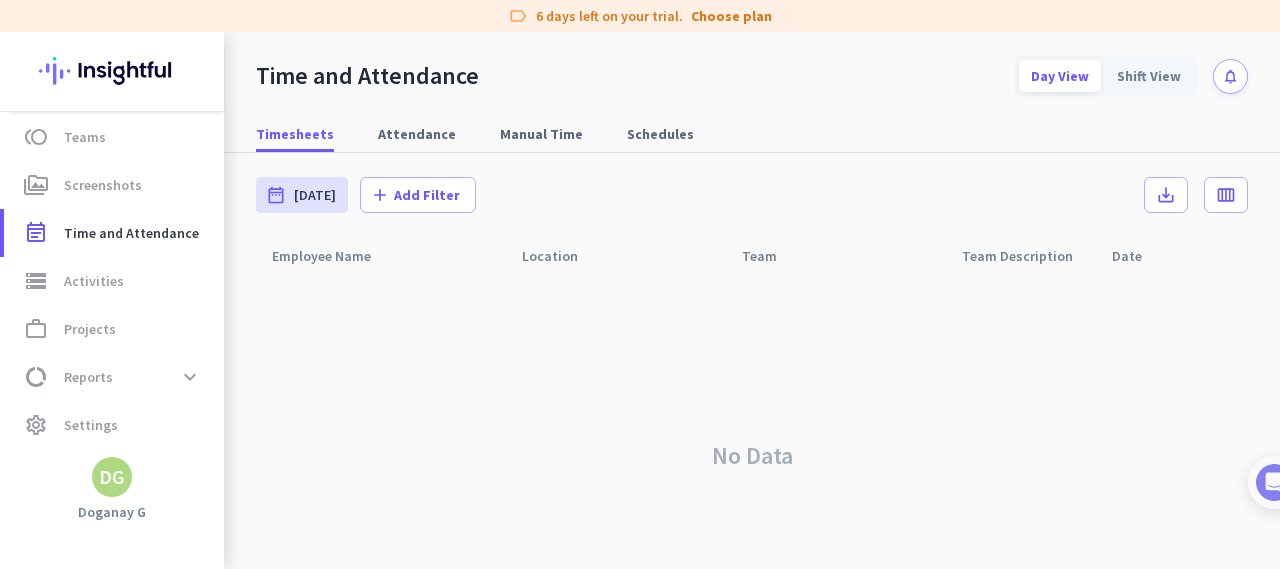 click 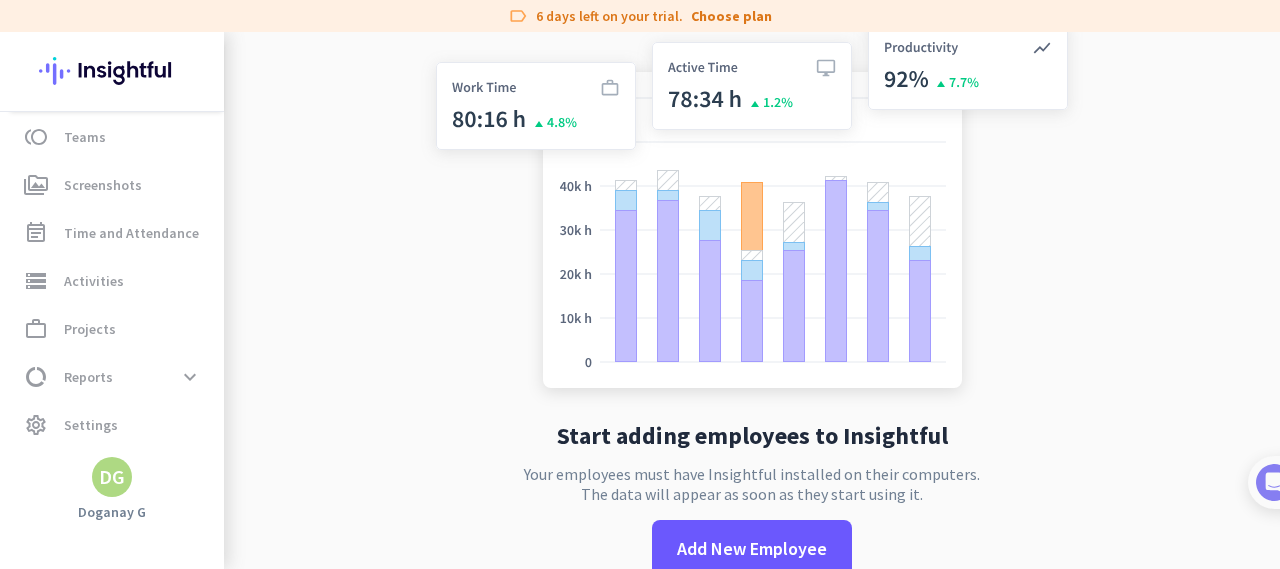 scroll, scrollTop: 0, scrollLeft: 0, axis: both 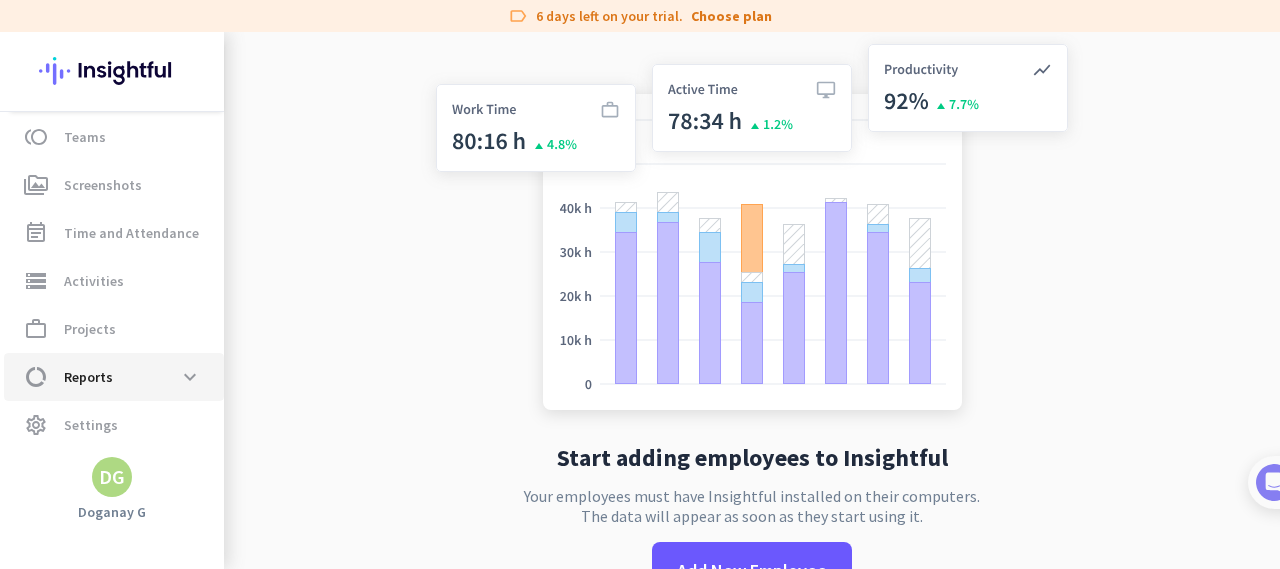 click on "data_usage  Reports  expand_more" 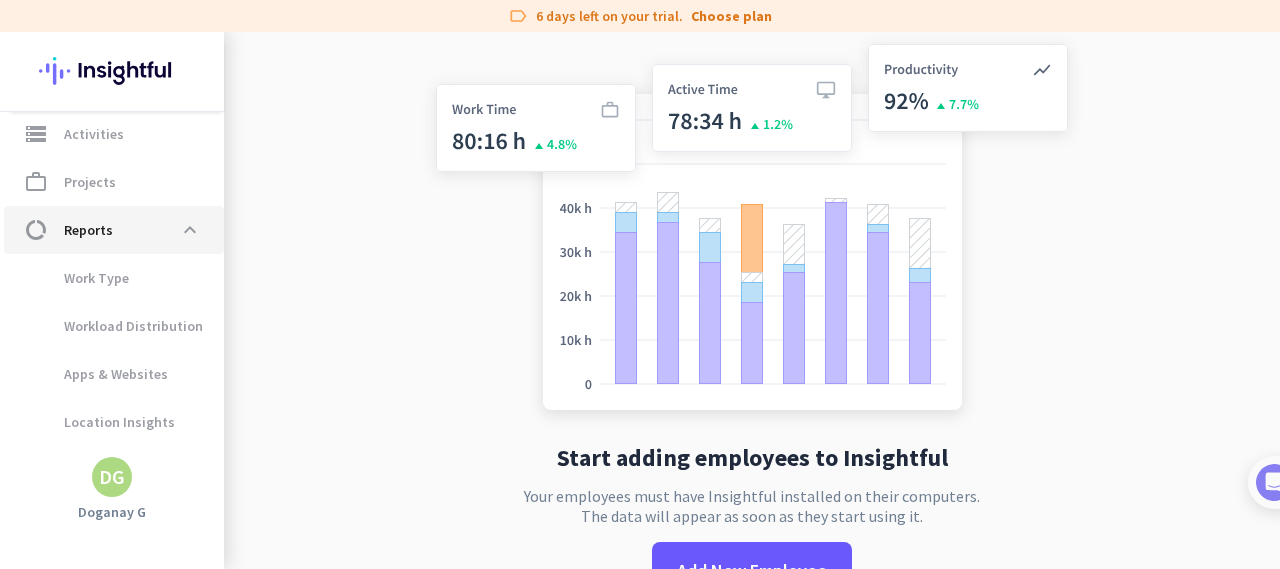 scroll, scrollTop: 391, scrollLeft: 0, axis: vertical 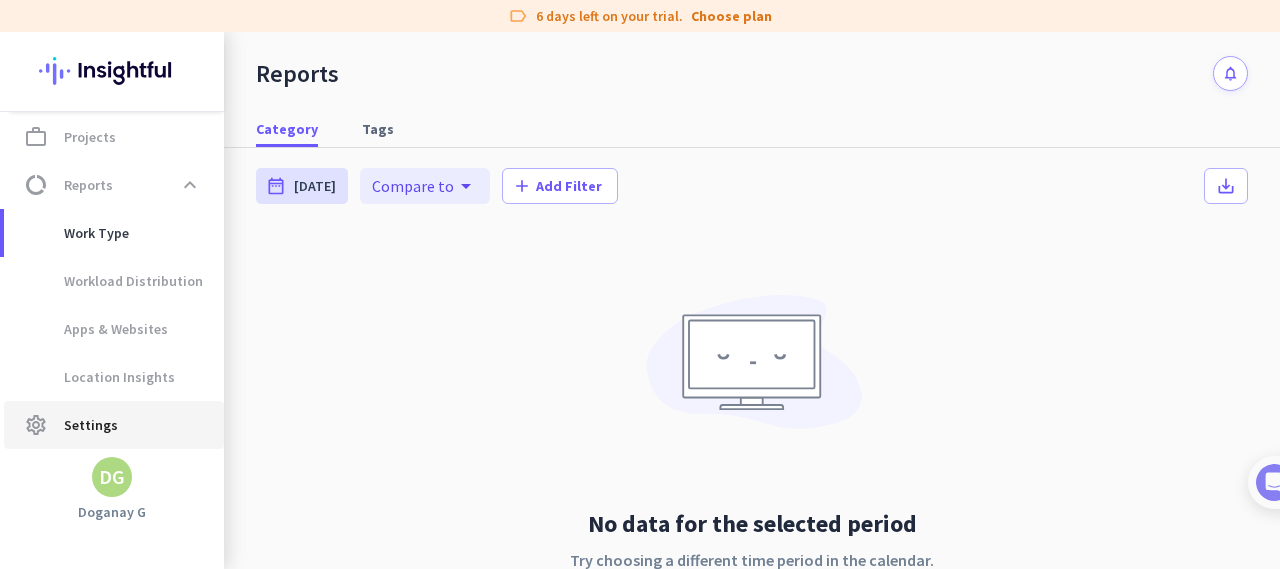 click on "settings  Settings" 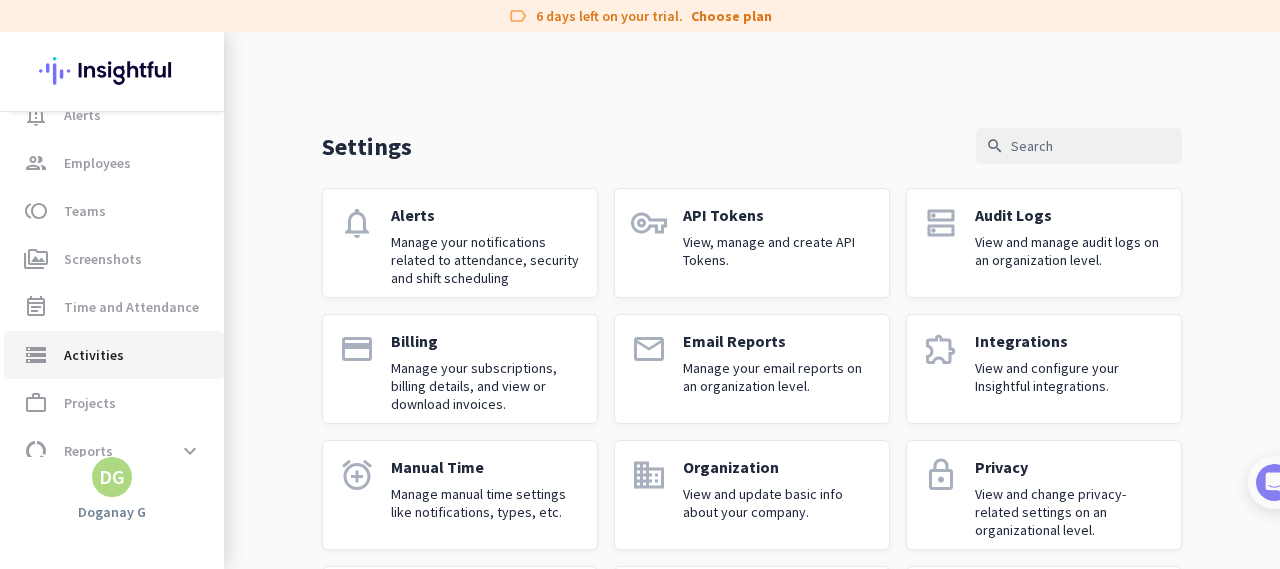 scroll, scrollTop: 0, scrollLeft: 0, axis: both 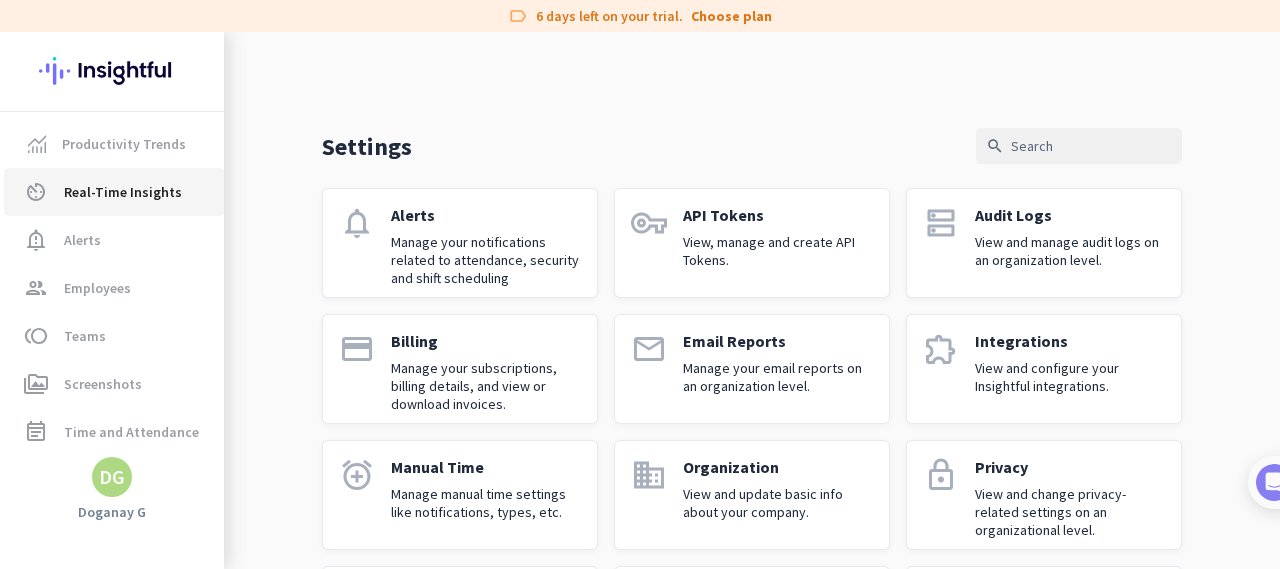 click on "Real-Time Insights" 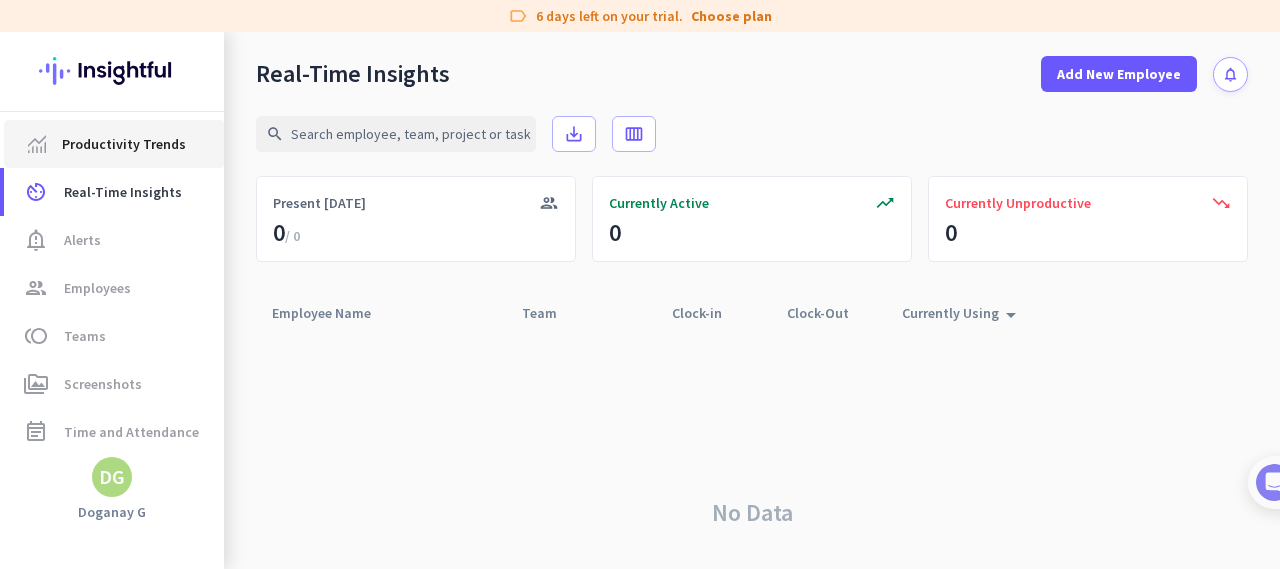 click on "Productivity Trends" 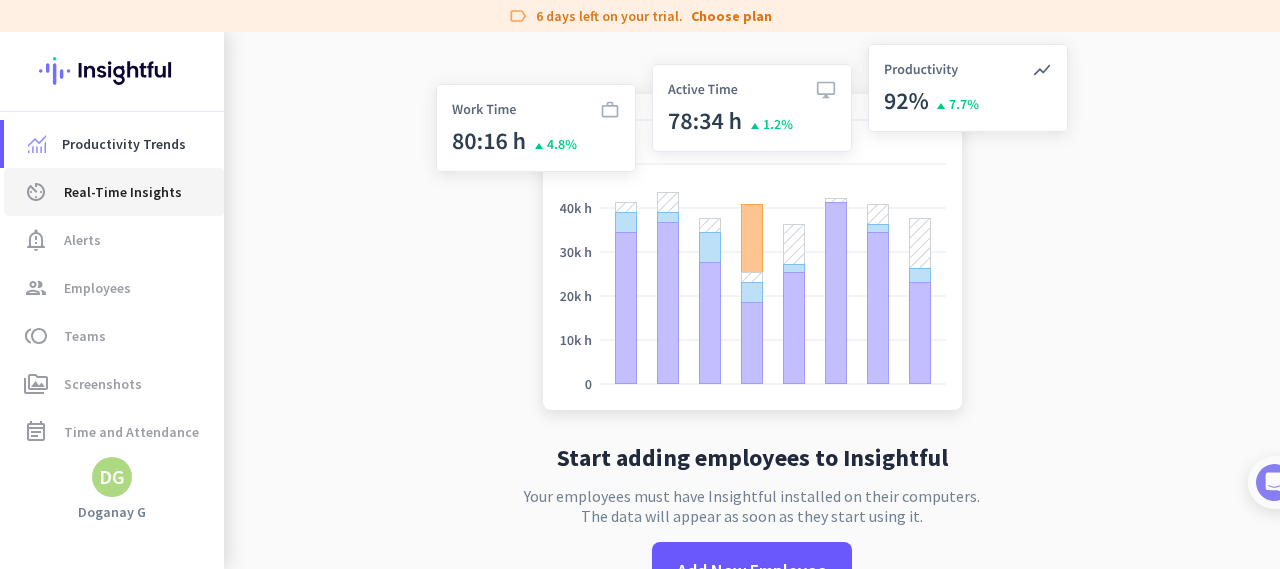 click on "Real-Time Insights" 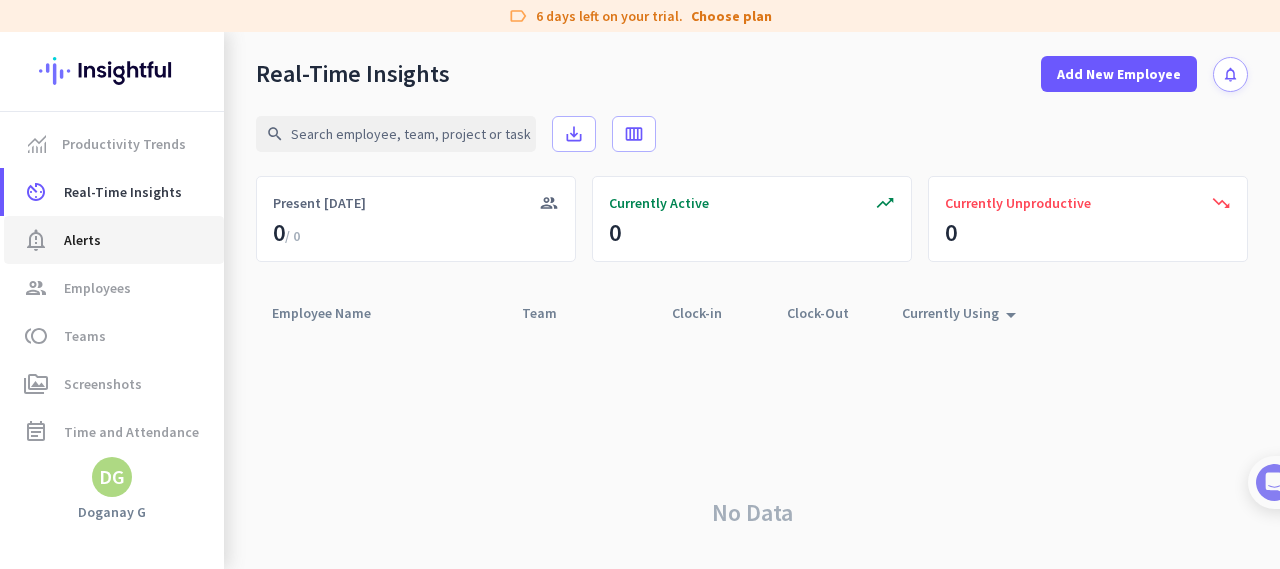 click on "notification_important  Alerts" 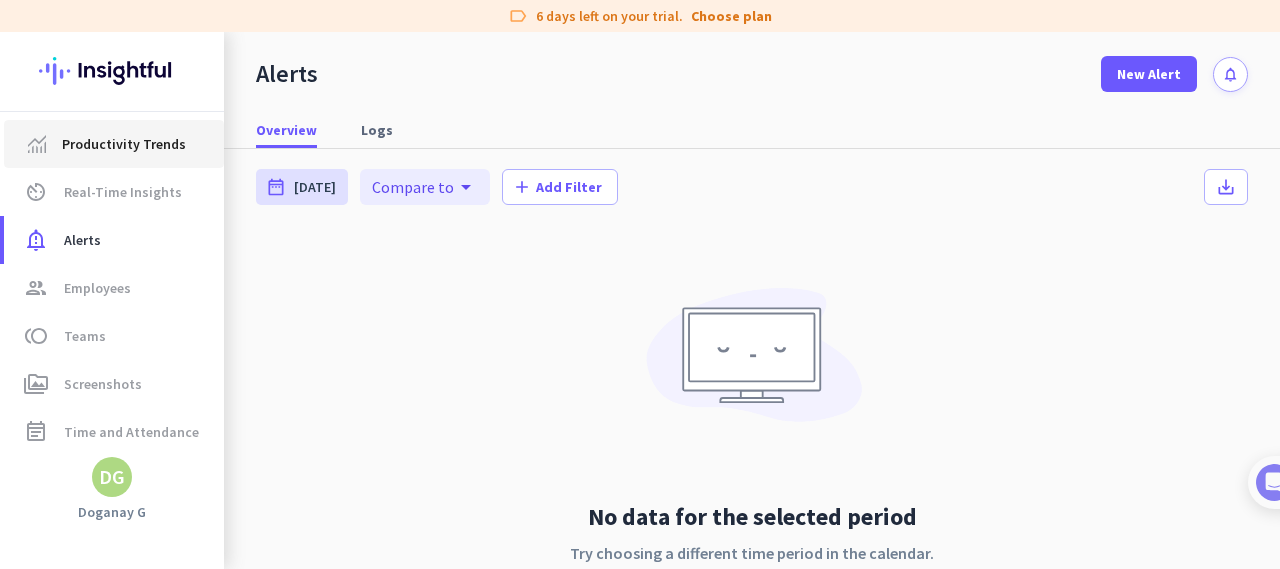 click on "Productivity Trends" 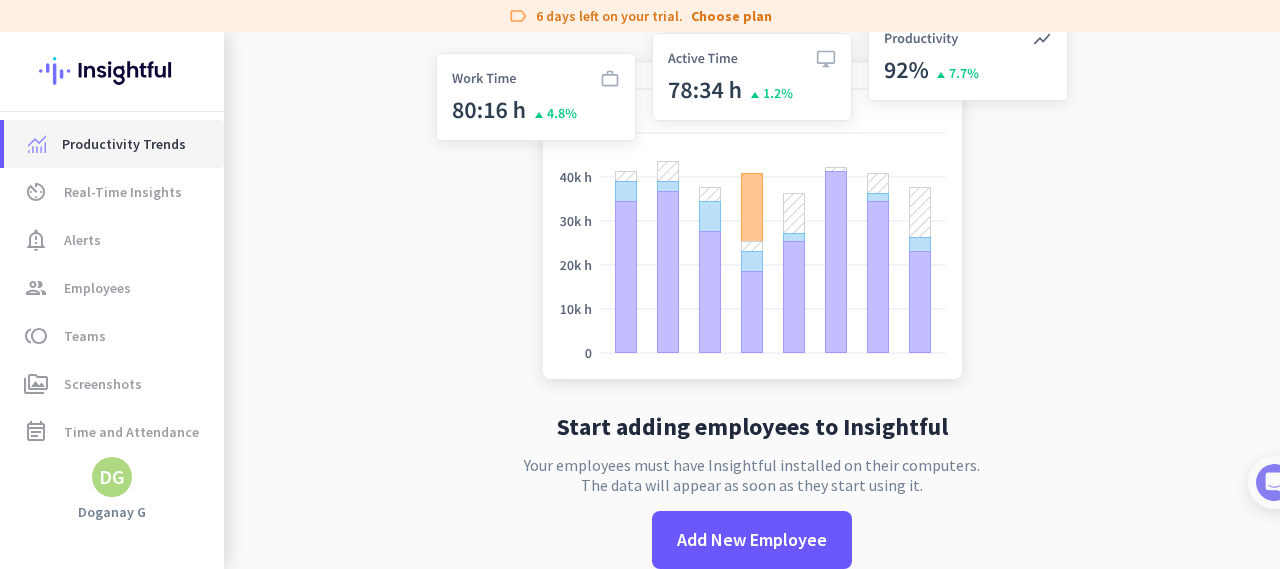scroll, scrollTop: 0, scrollLeft: 0, axis: both 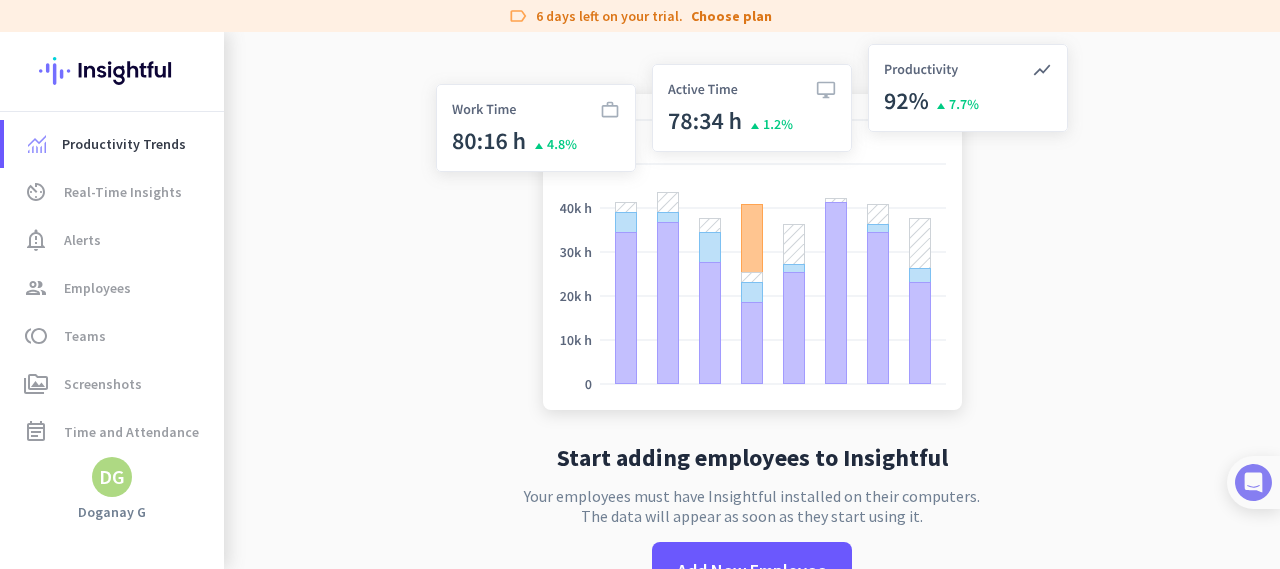 click at bounding box center [1253, 482] 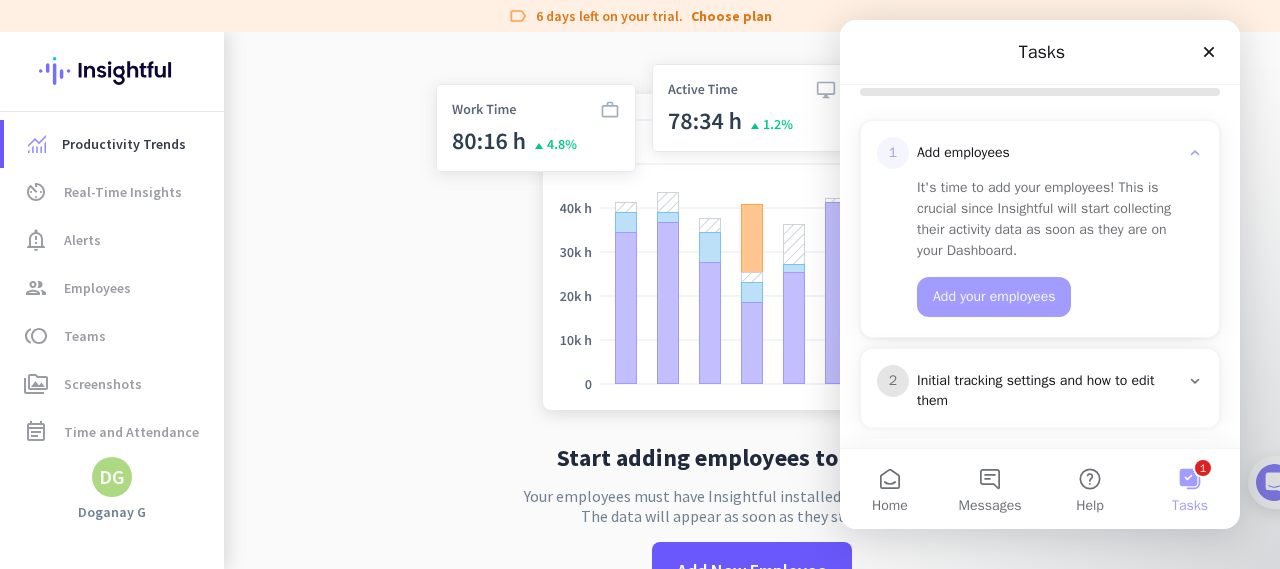 scroll, scrollTop: 300, scrollLeft: 0, axis: vertical 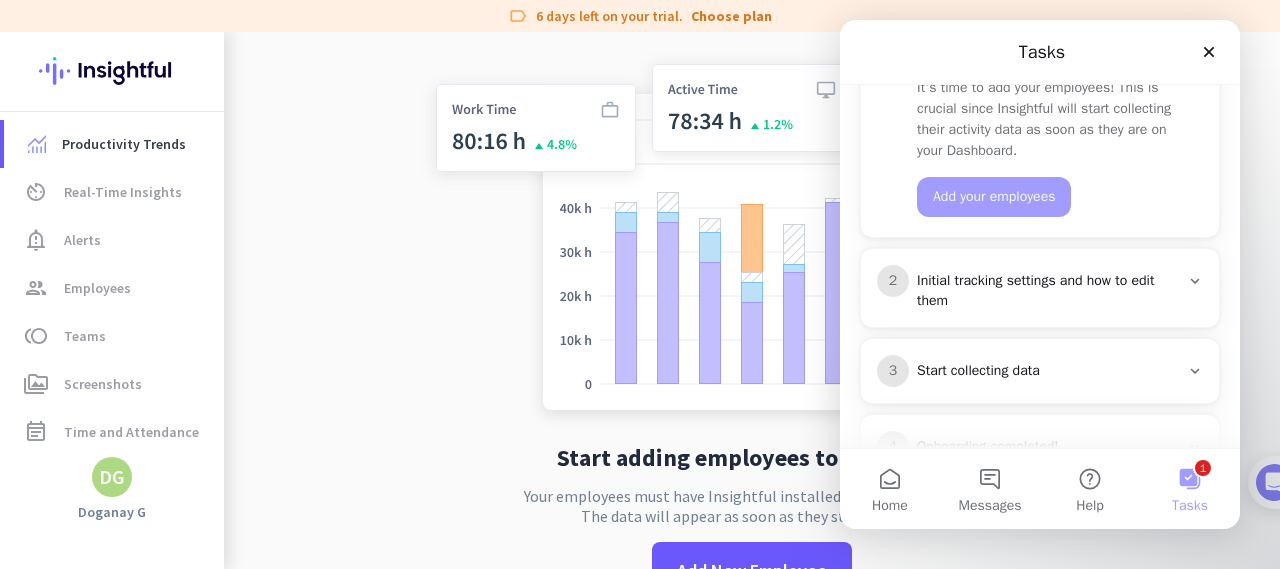 click on "Start adding employees to Insightful  Your employees must have Insightful installed on their computers.  The data will appear as soon as they start using it.   Add New Employee" 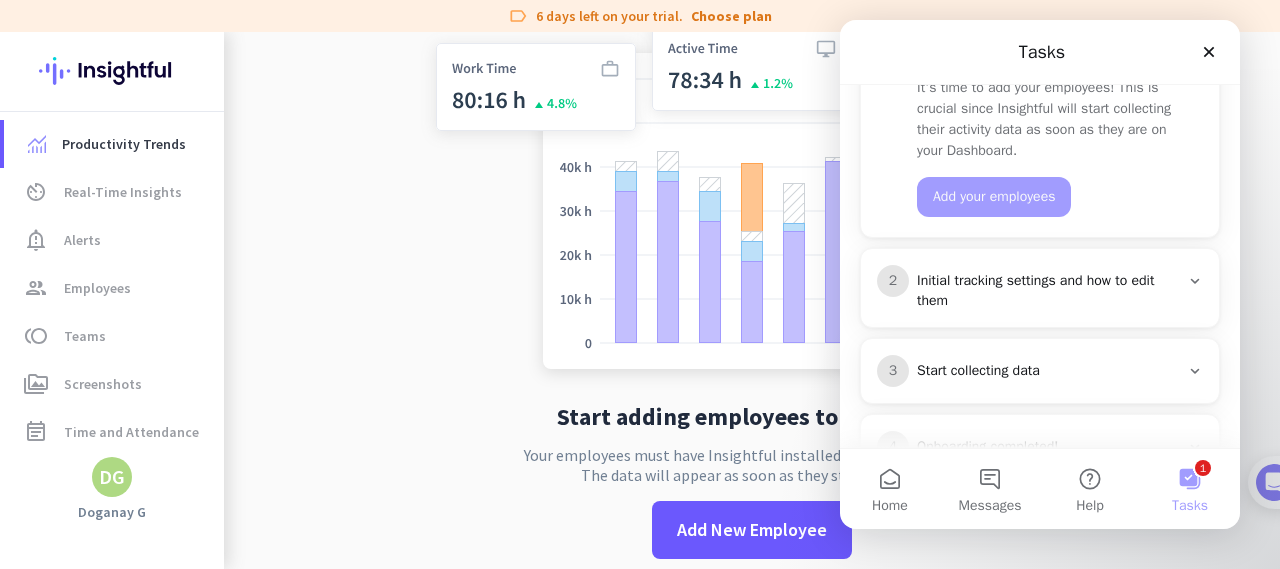 scroll, scrollTop: 63, scrollLeft: 0, axis: vertical 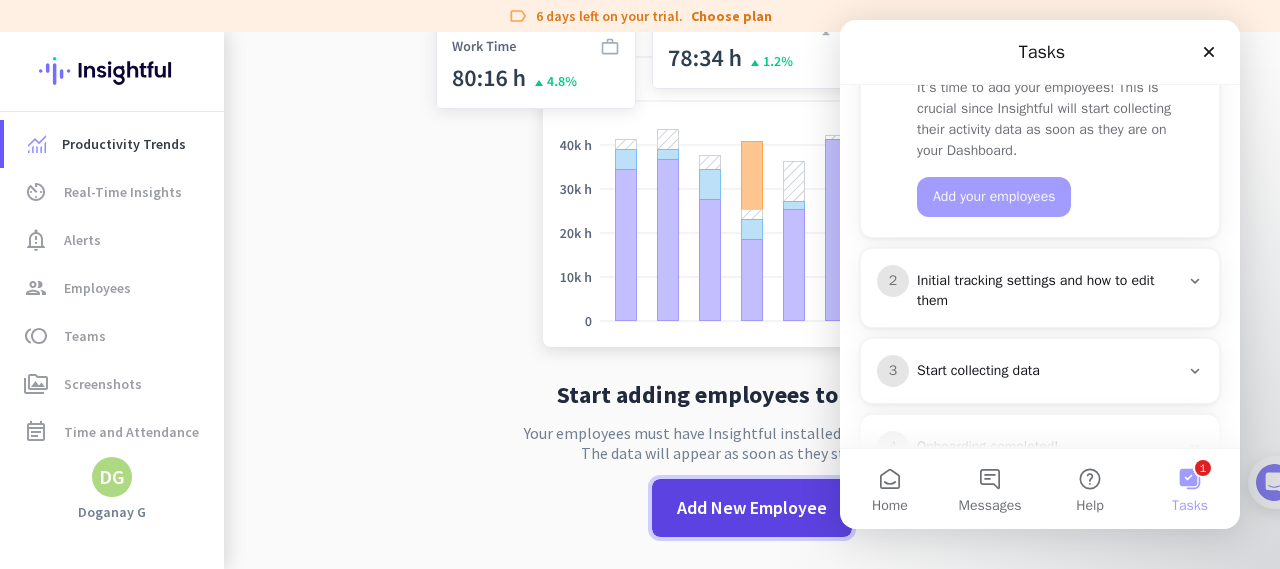 click 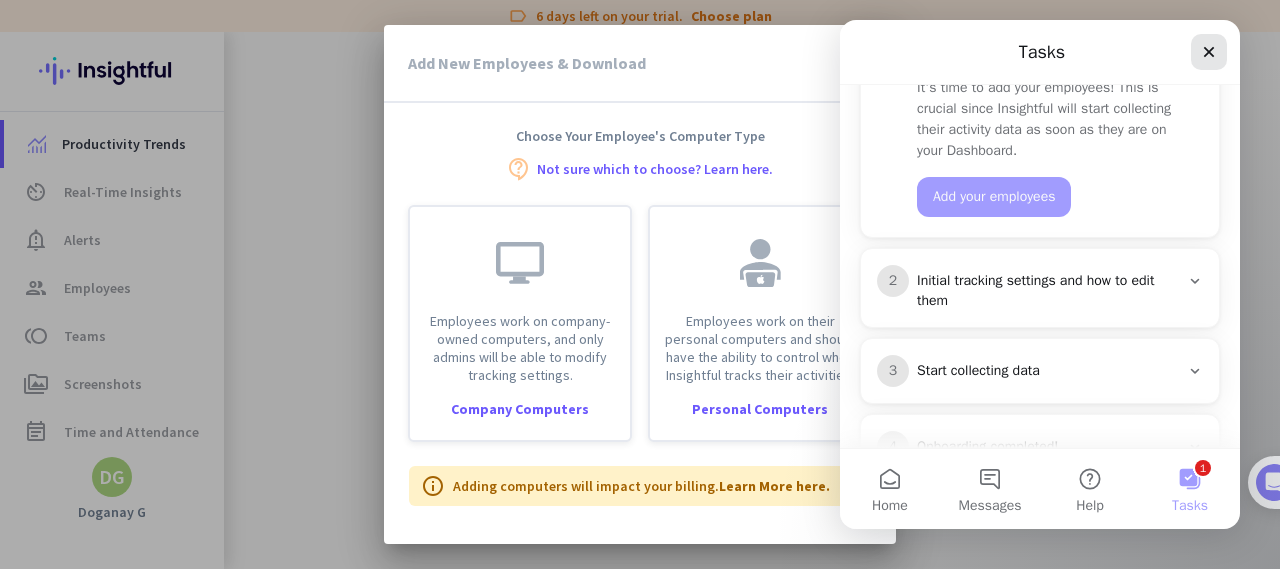 click 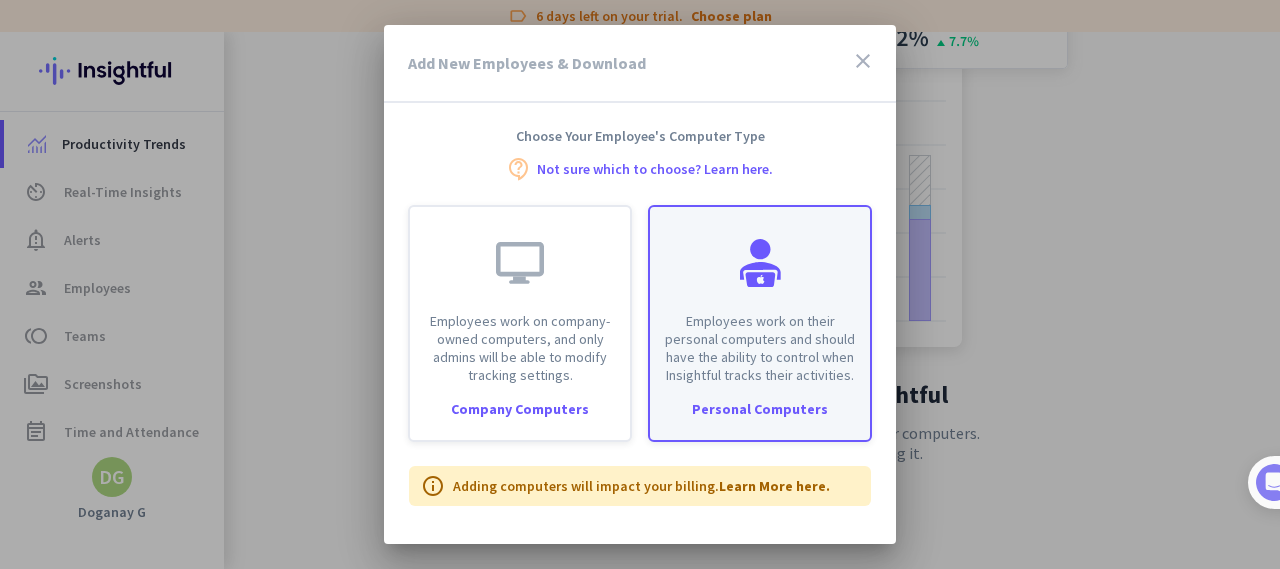 click on "Employees work on their personal computers and should have the ability to control when Insightful tracks their activities." at bounding box center (760, 295) 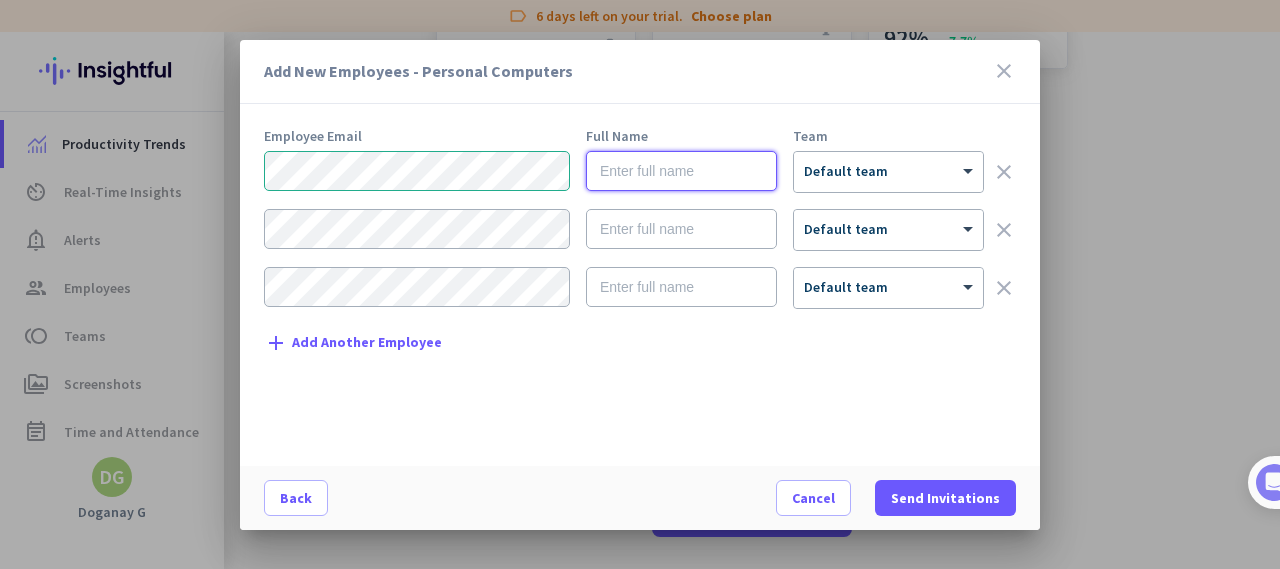 click at bounding box center [681, 171] 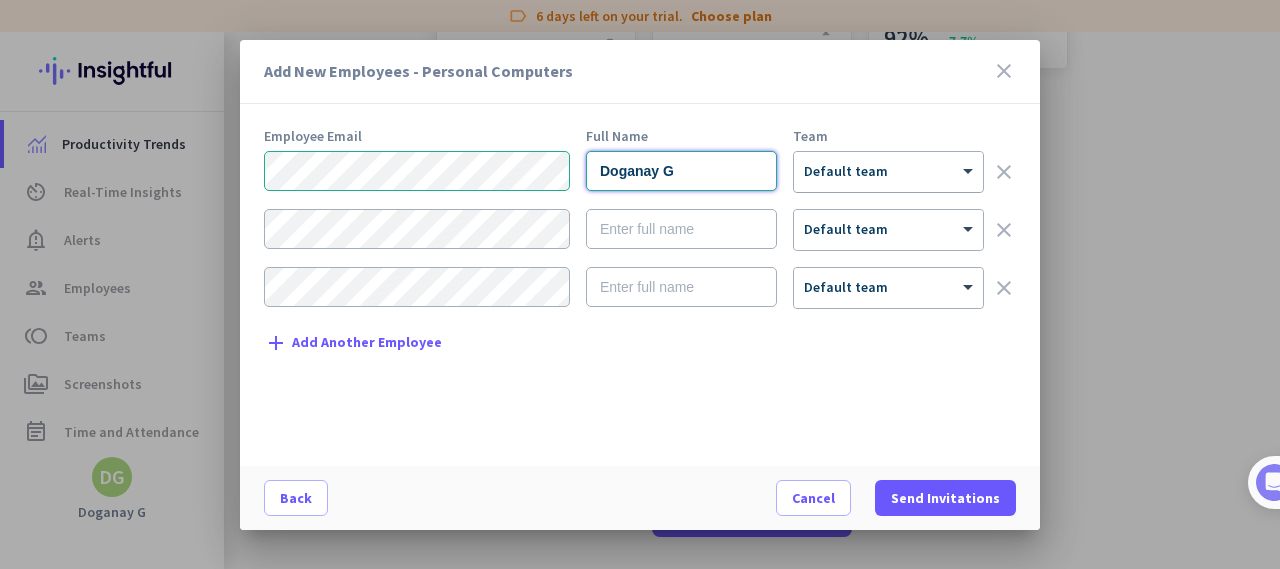 type on "Doganay G" 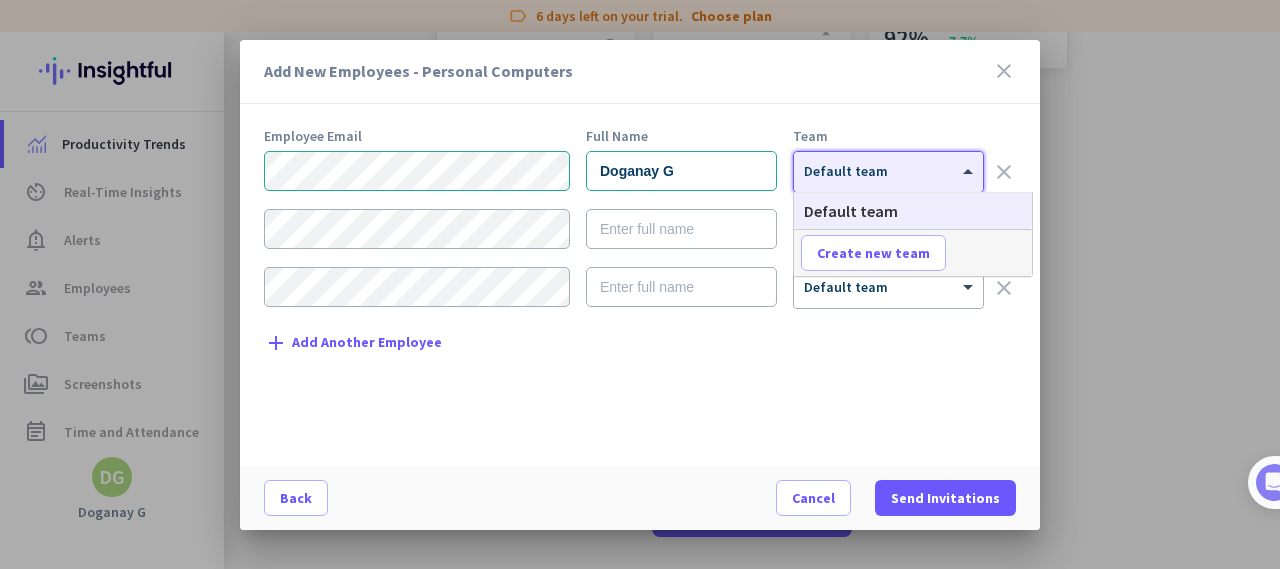 click on "× Default team" at bounding box center (888, 172) 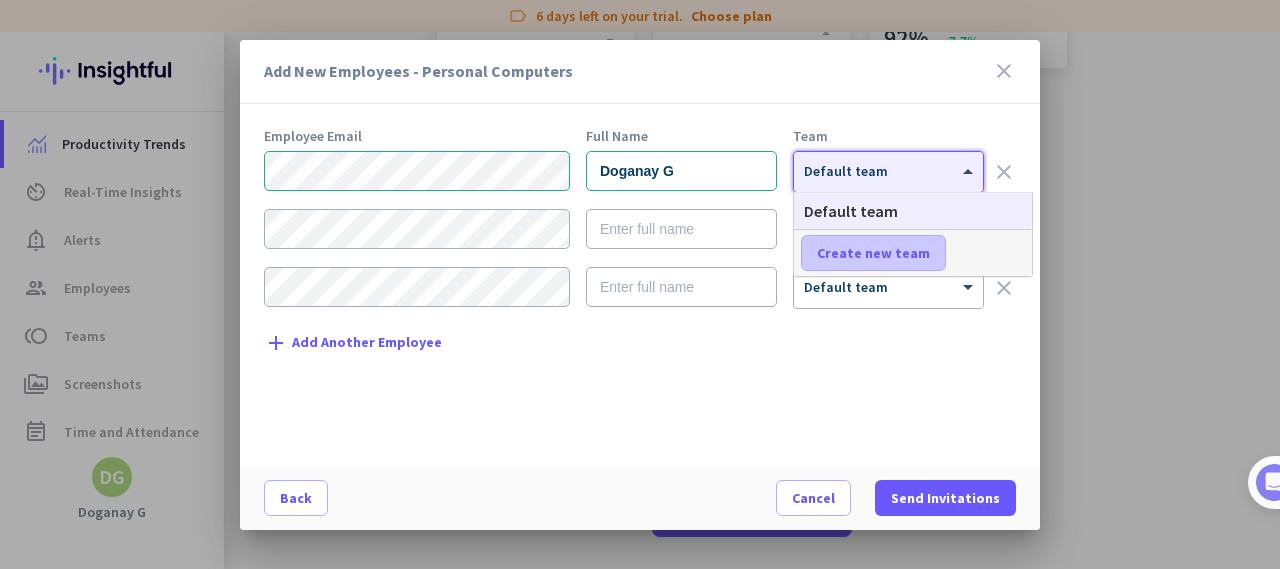 click at bounding box center [873, 253] 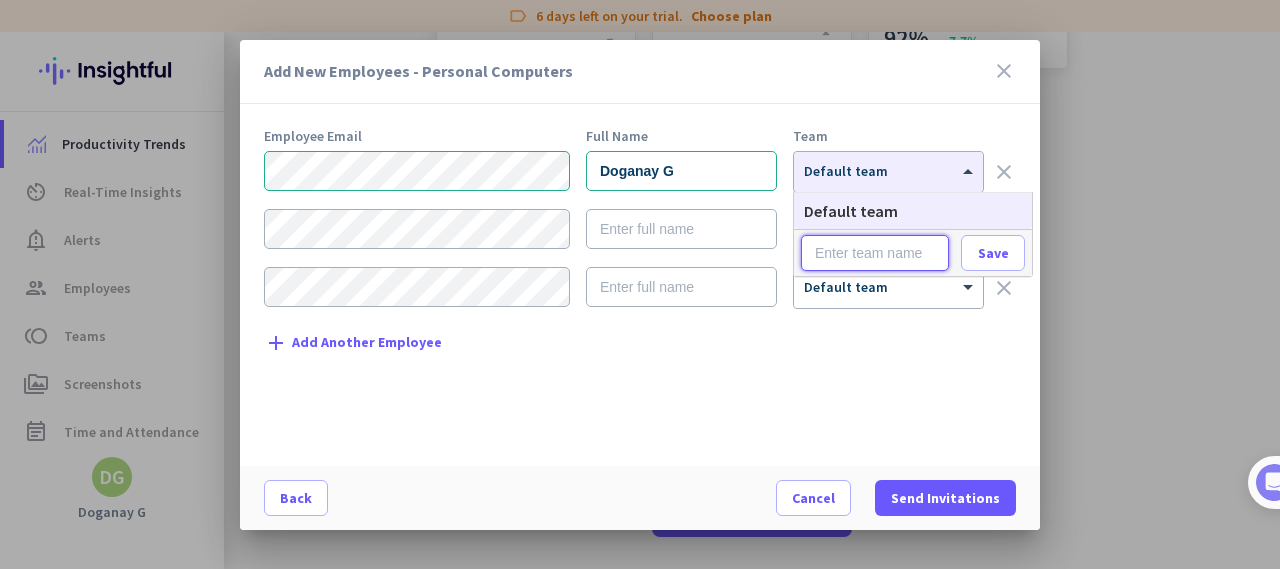 click at bounding box center [875, 253] 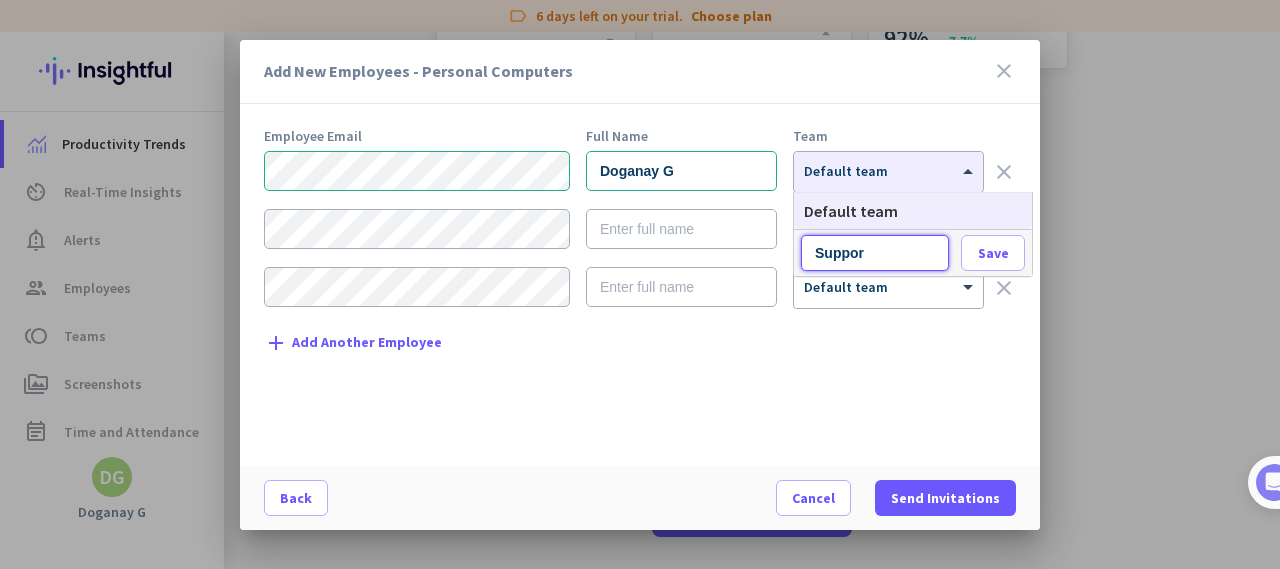 type on "Support" 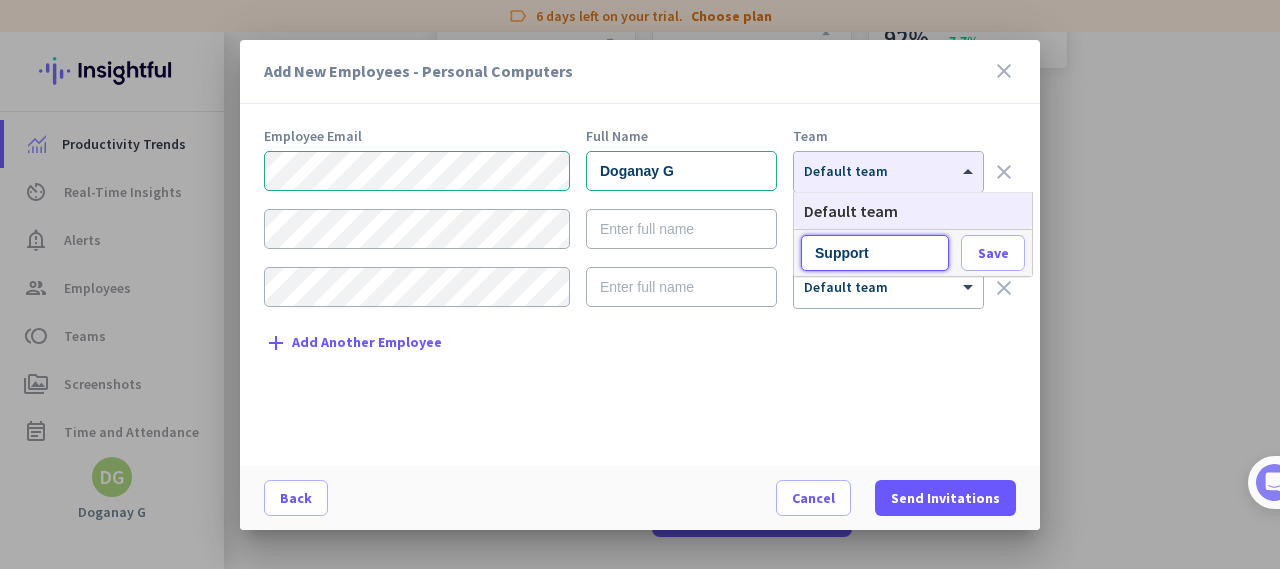 click on "Support Save" at bounding box center (913, 252) 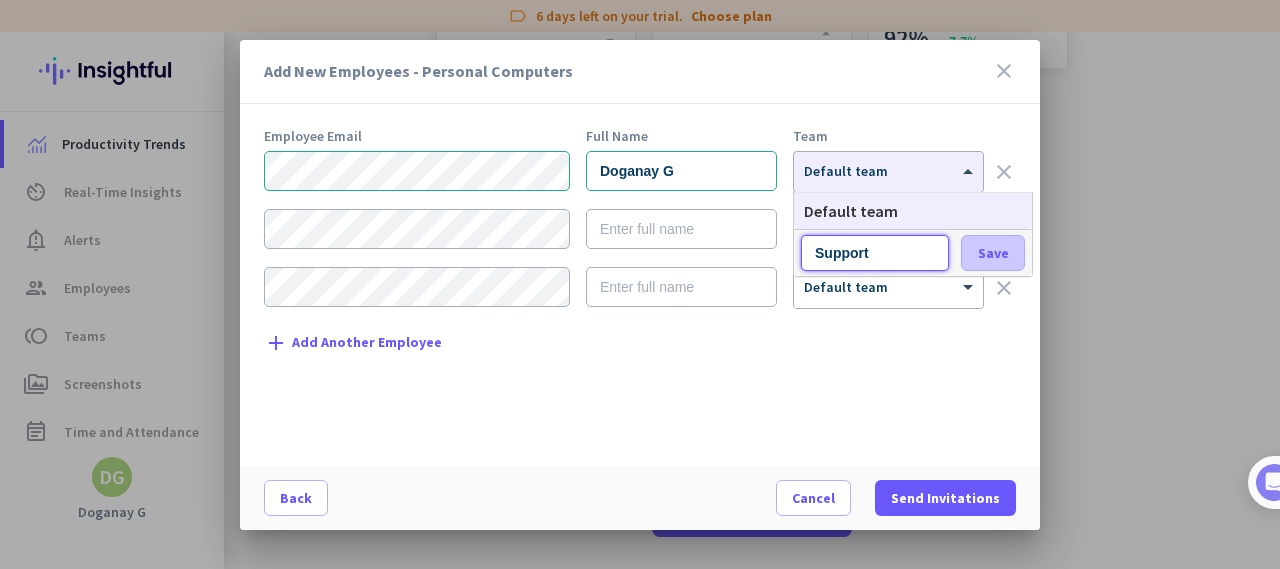 click on "Save" at bounding box center (993, 253) 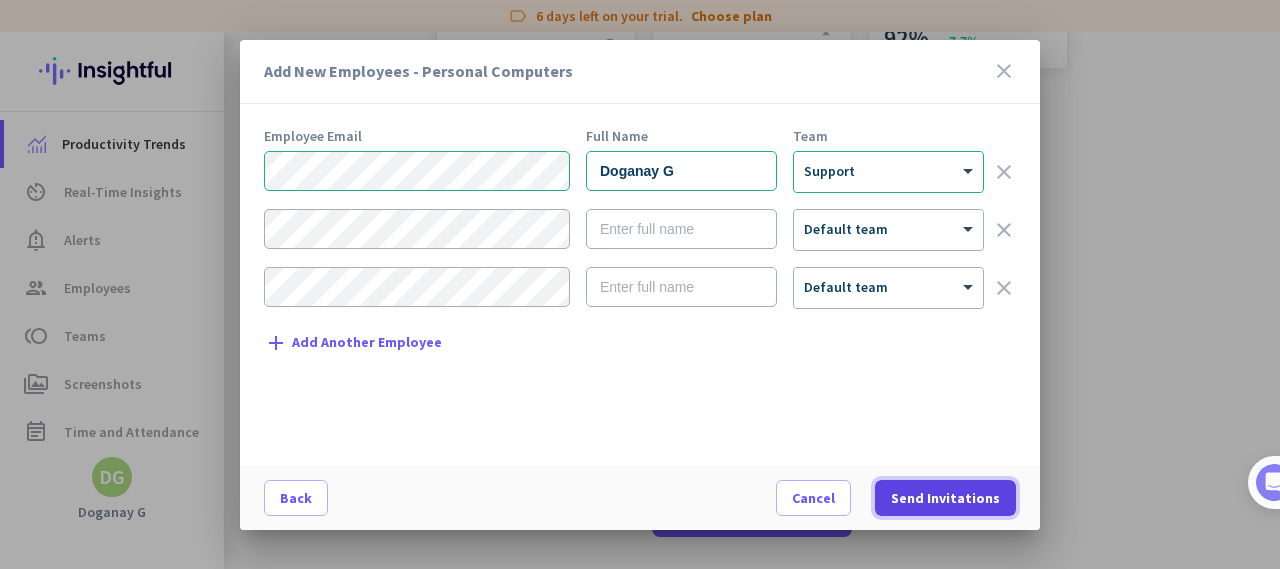 click 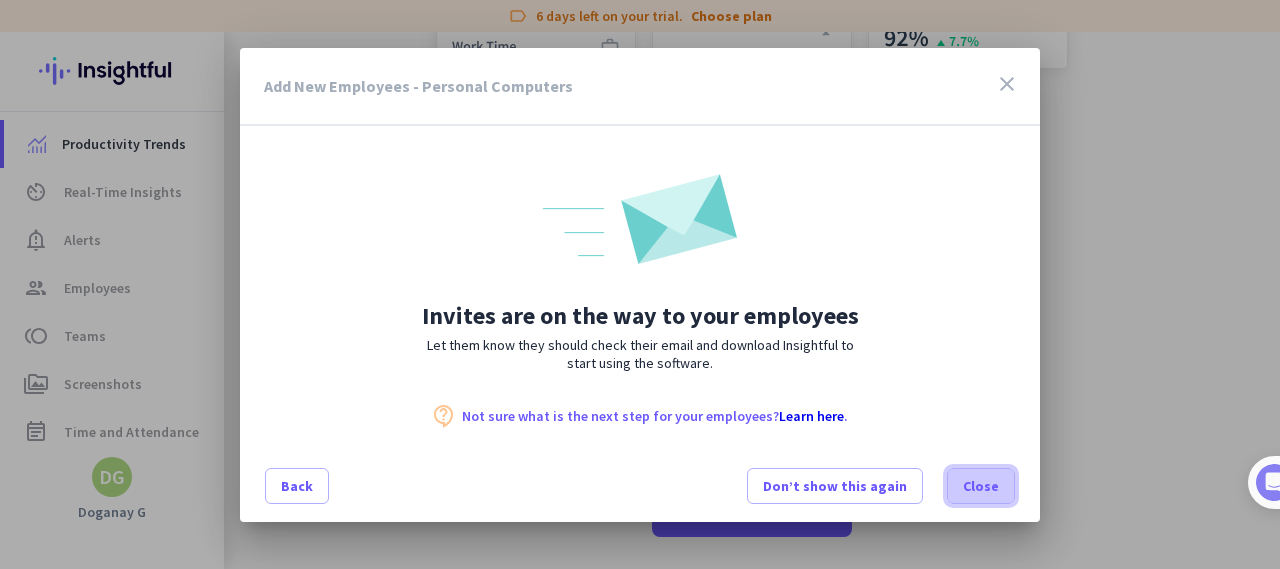click on "Close" at bounding box center [981, 486] 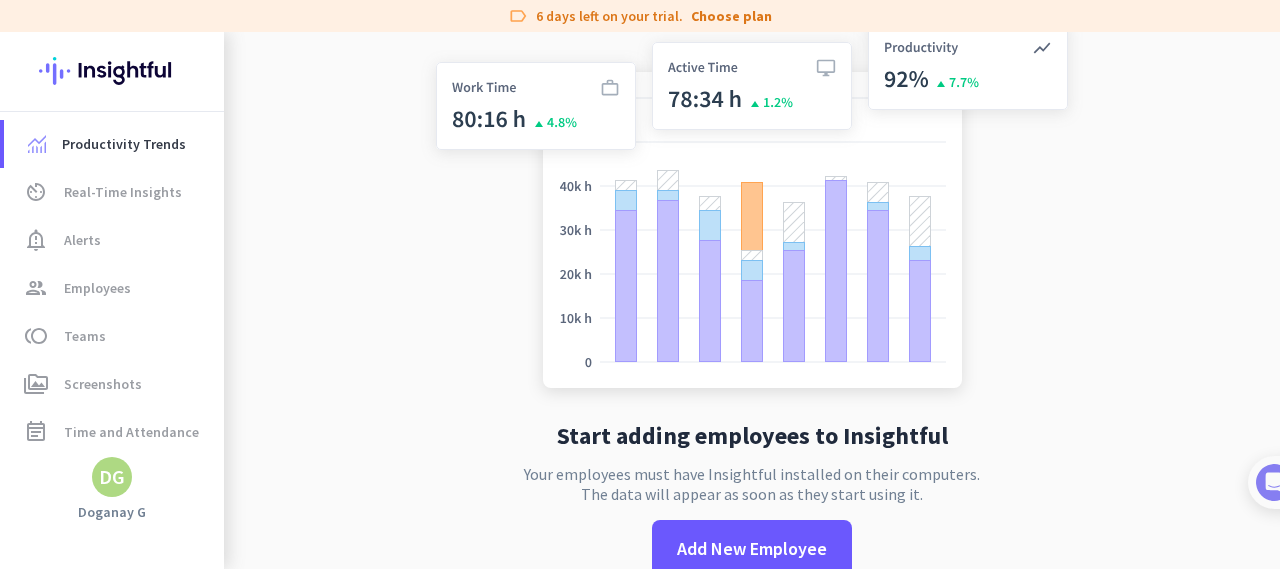 scroll, scrollTop: 0, scrollLeft: 0, axis: both 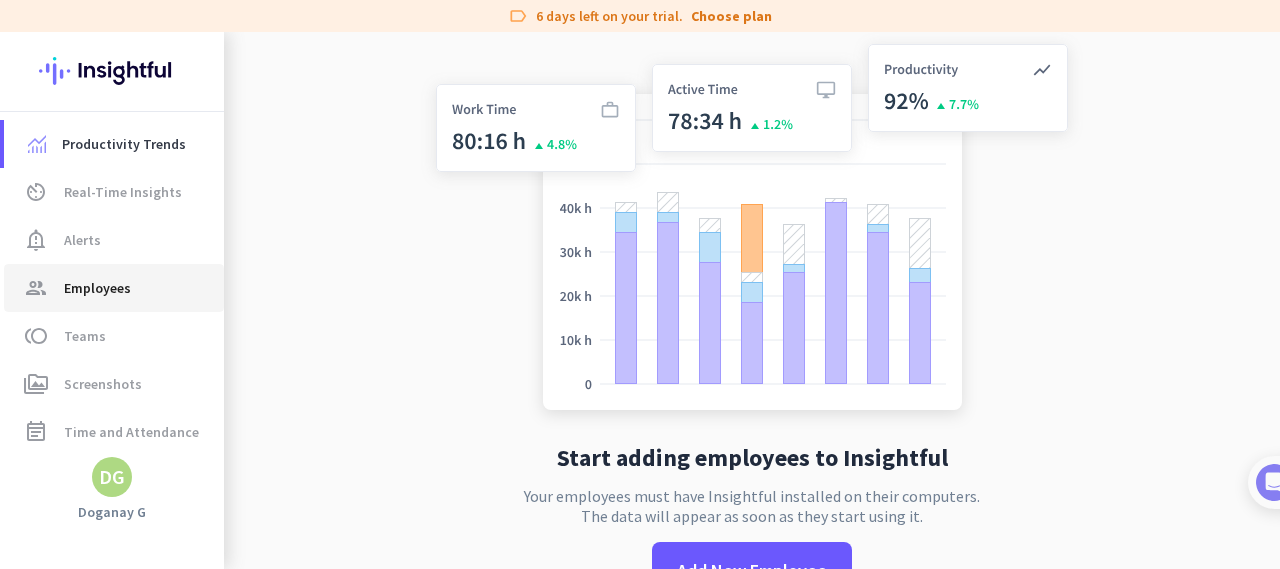 click on "group  Employees" 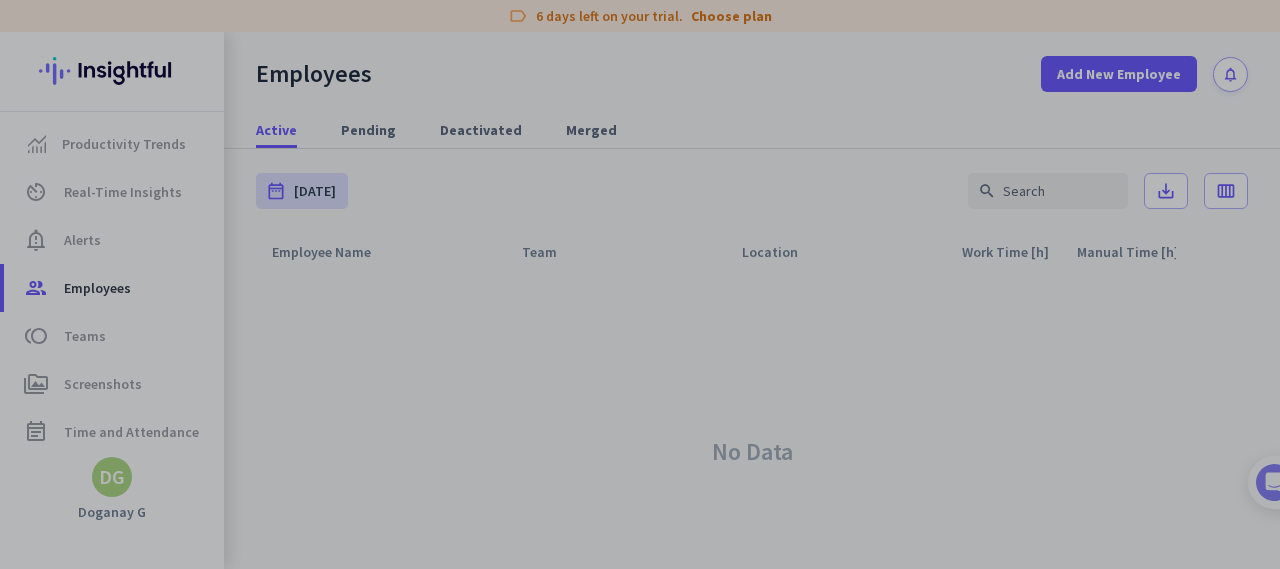 scroll, scrollTop: 0, scrollLeft: 0, axis: both 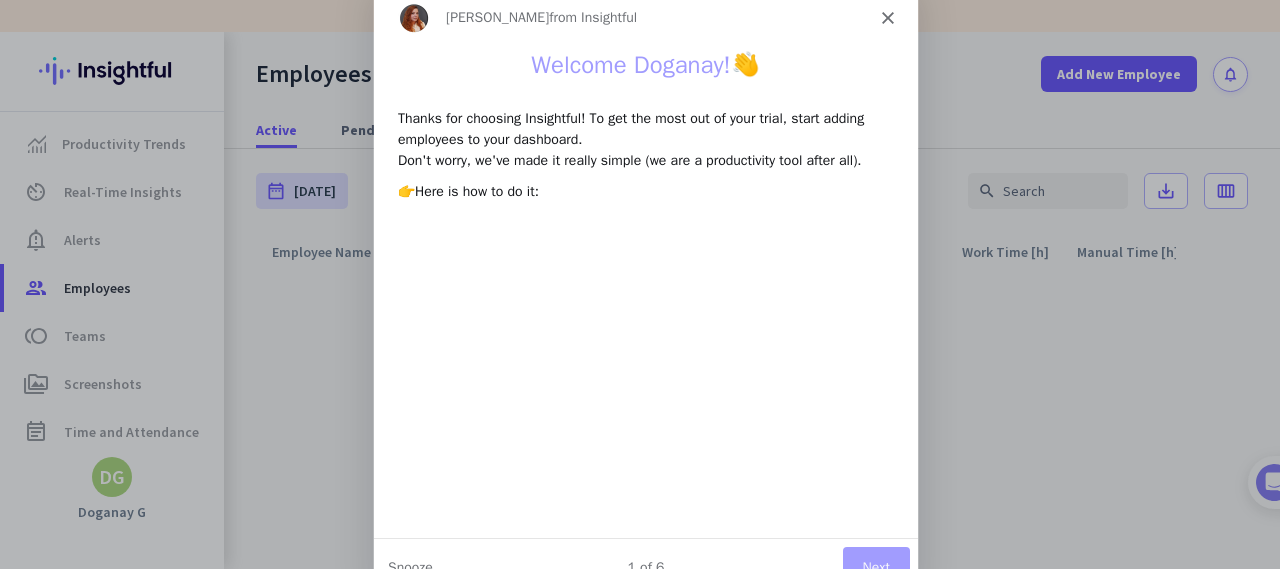 click on "Next" at bounding box center (875, 566) 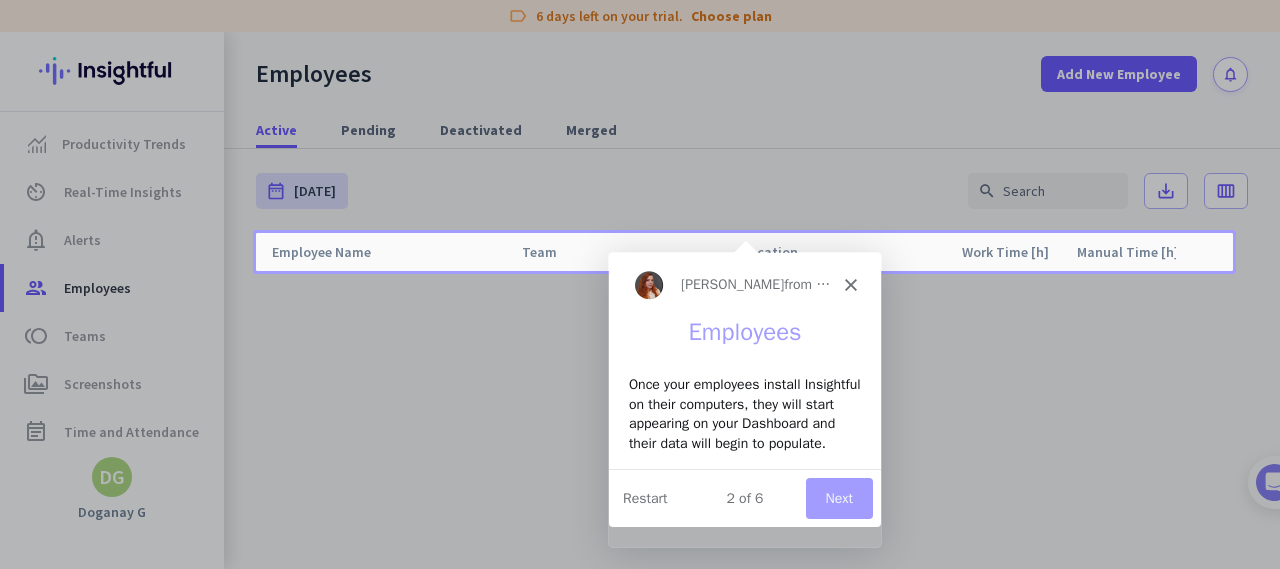 scroll, scrollTop: 0, scrollLeft: 0, axis: both 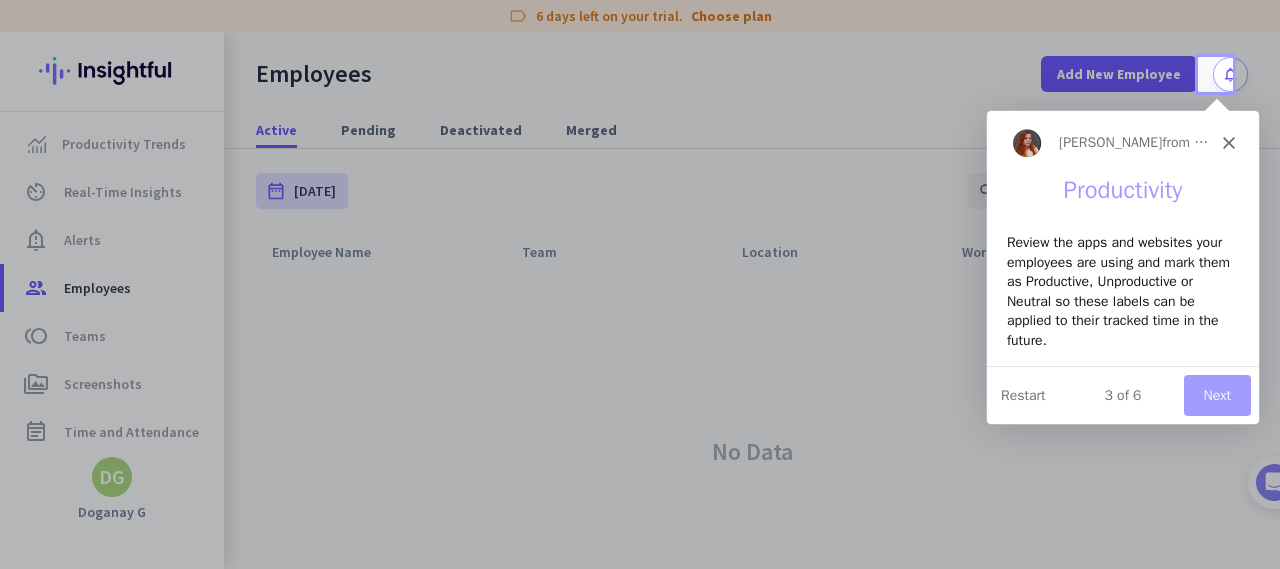 click on "Next" at bounding box center (1216, 393) 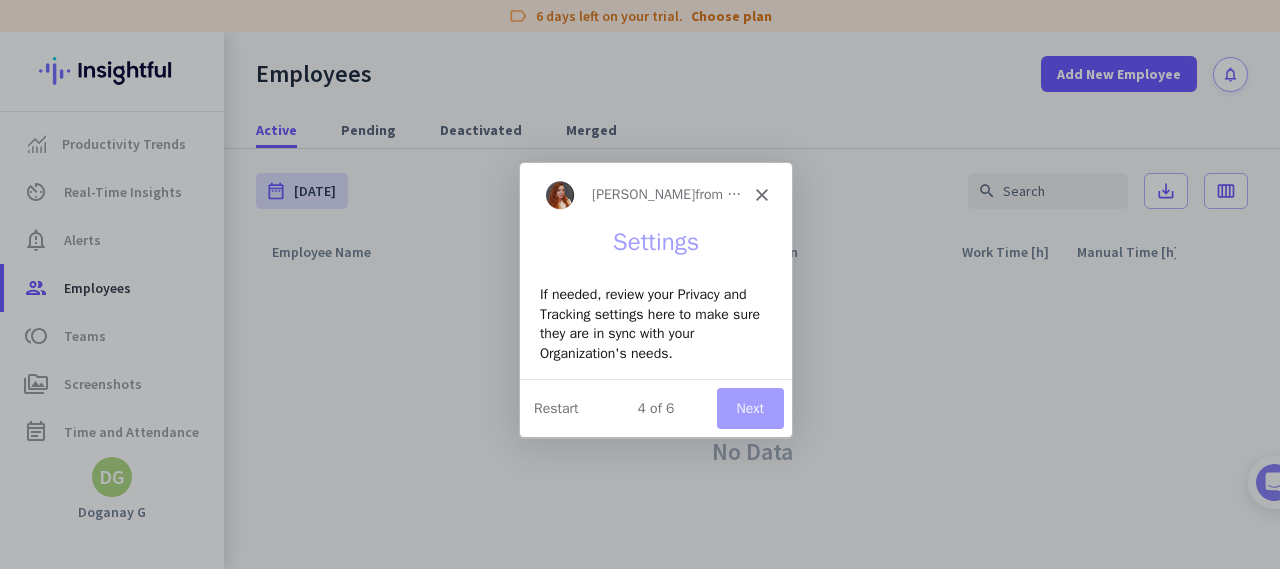 scroll, scrollTop: 0, scrollLeft: 0, axis: both 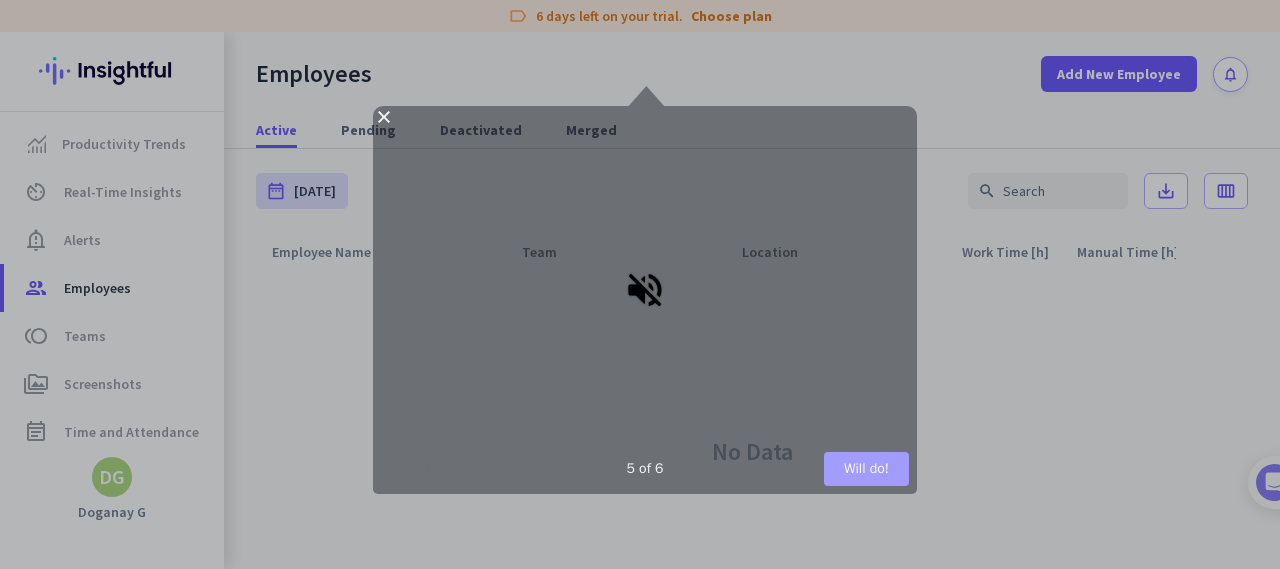click on "Will do!" at bounding box center (866, 468) 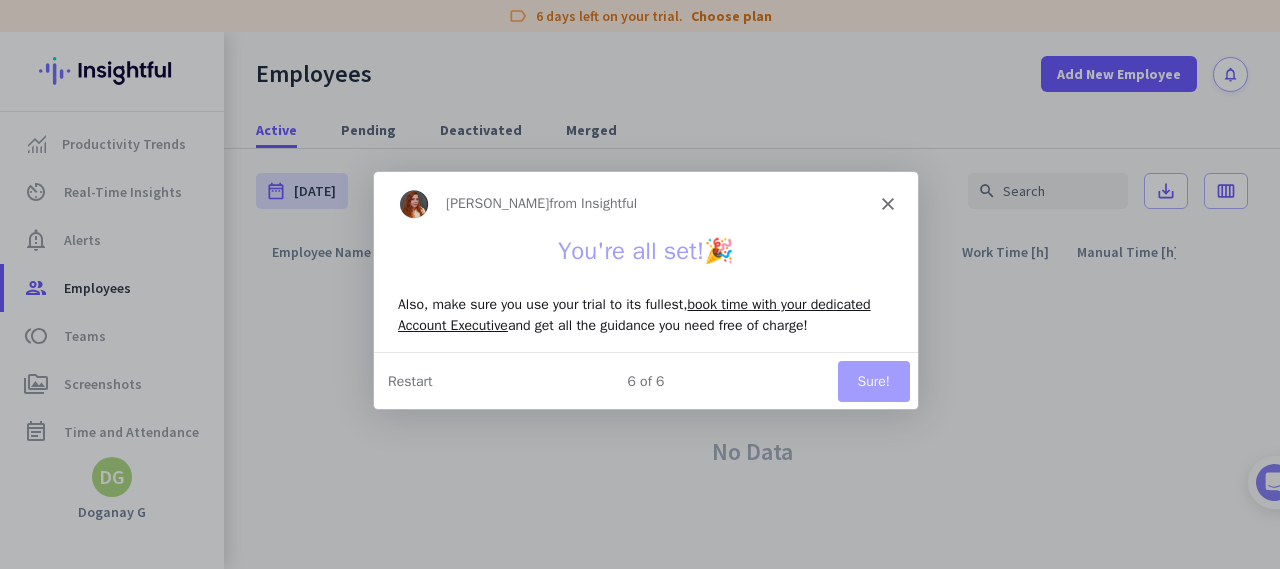 scroll, scrollTop: 0, scrollLeft: 0, axis: both 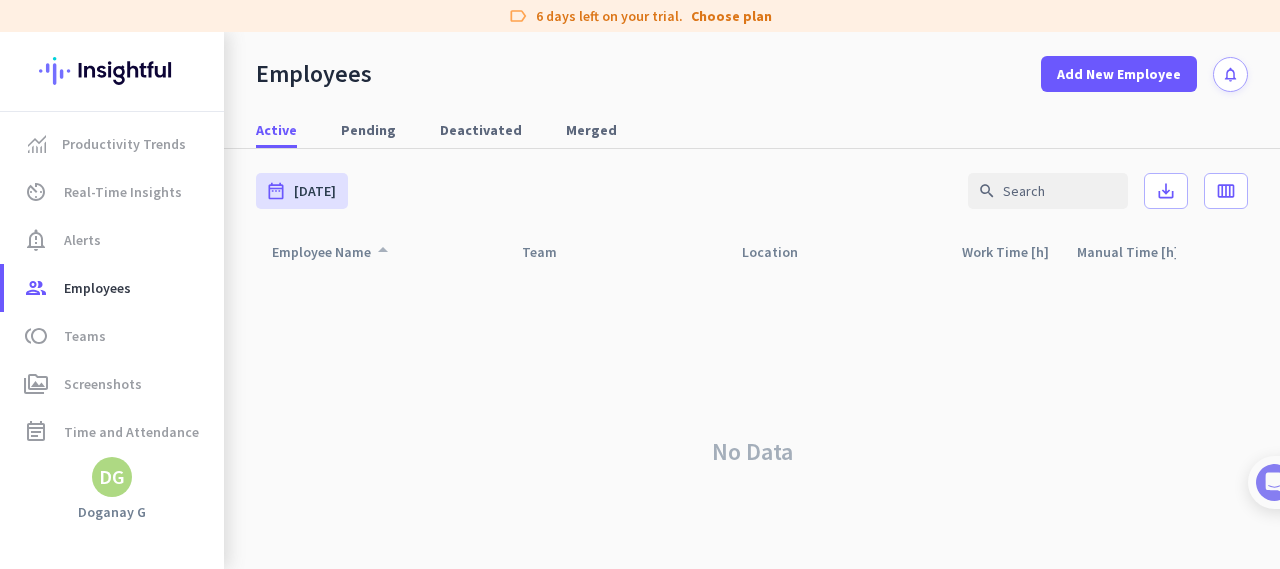 click on "Employee Name  arrow_drop_up" 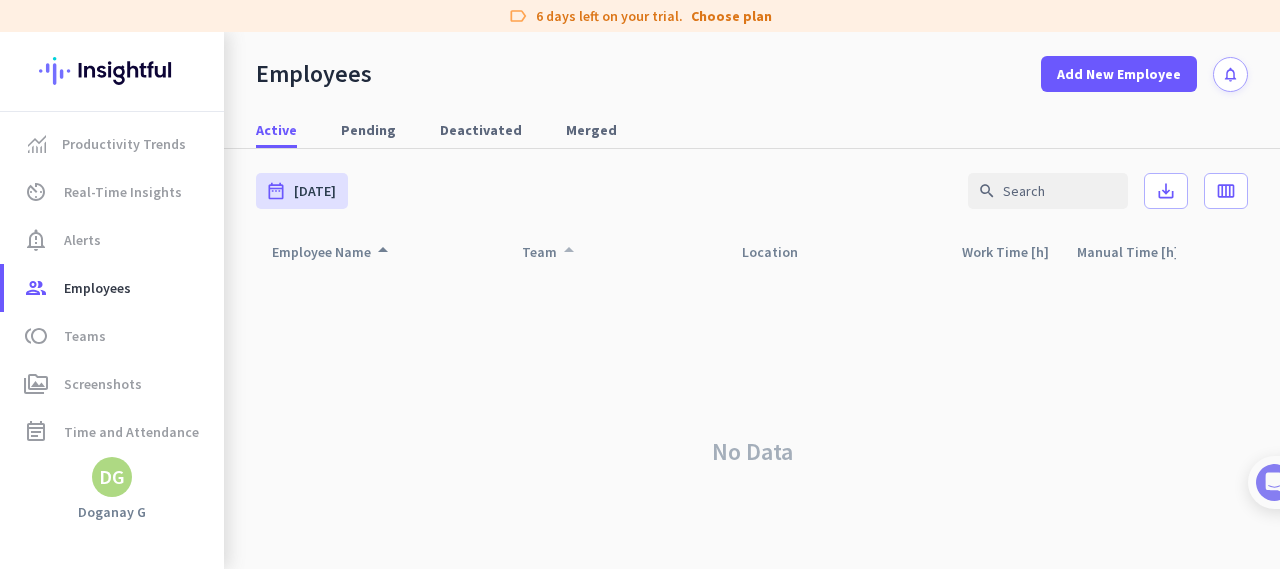 click on "Team  arrow_drop_up" 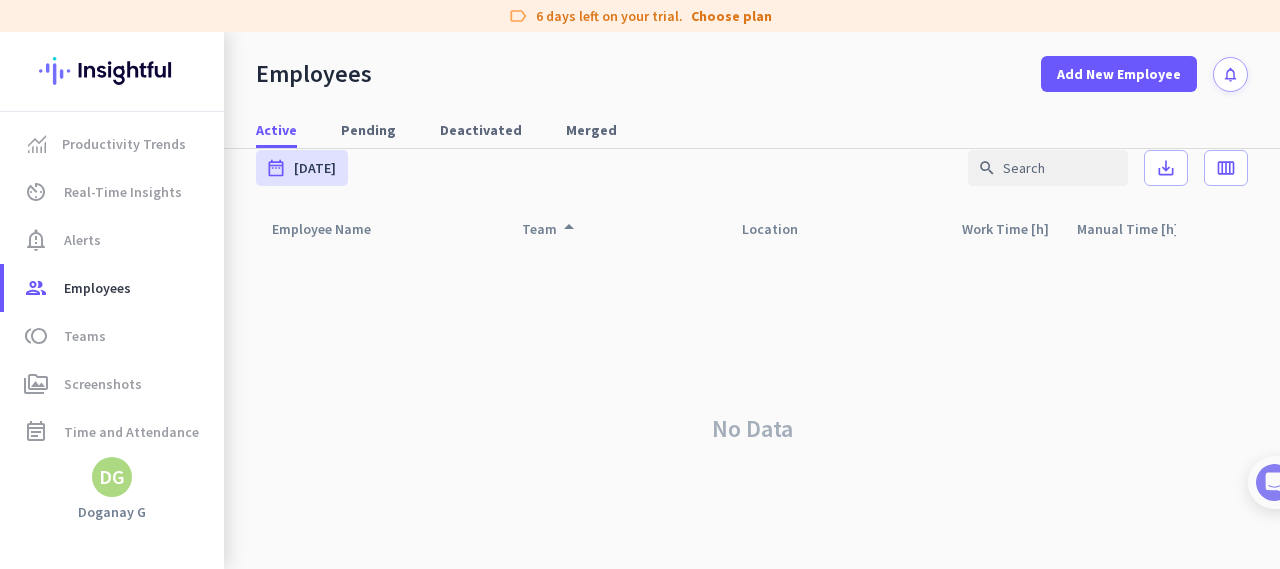 scroll, scrollTop: 0, scrollLeft: 0, axis: both 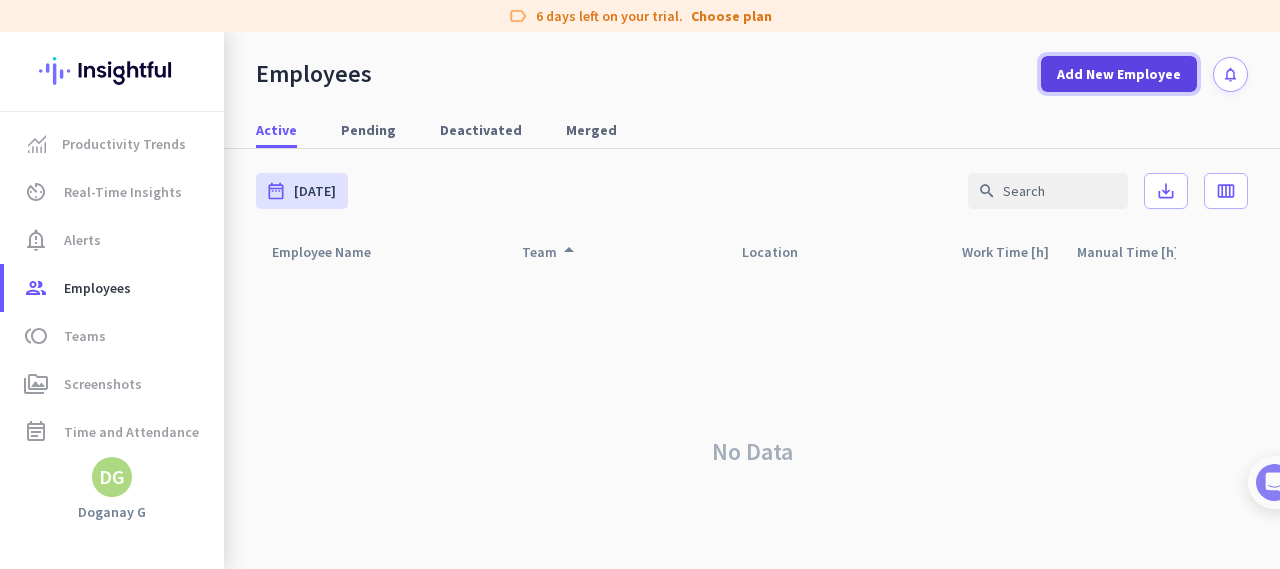 click on "Add New Employee" at bounding box center [1119, 74] 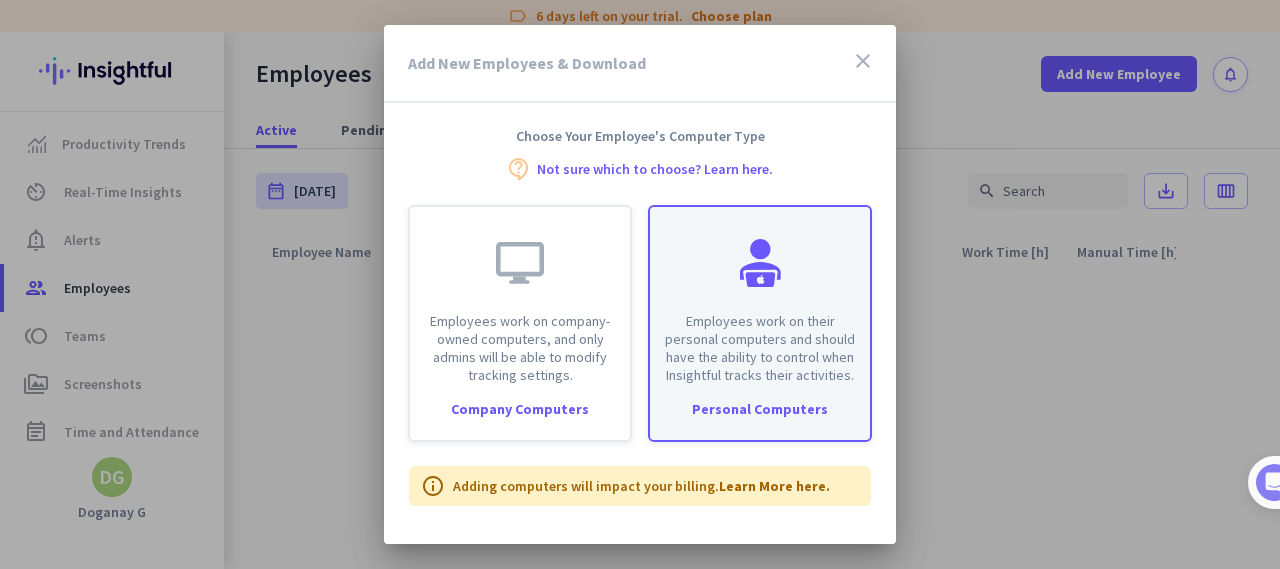 click on "Employees work on their personal computers and should have the ability to control when Insightful tracks their activities." at bounding box center [760, 348] 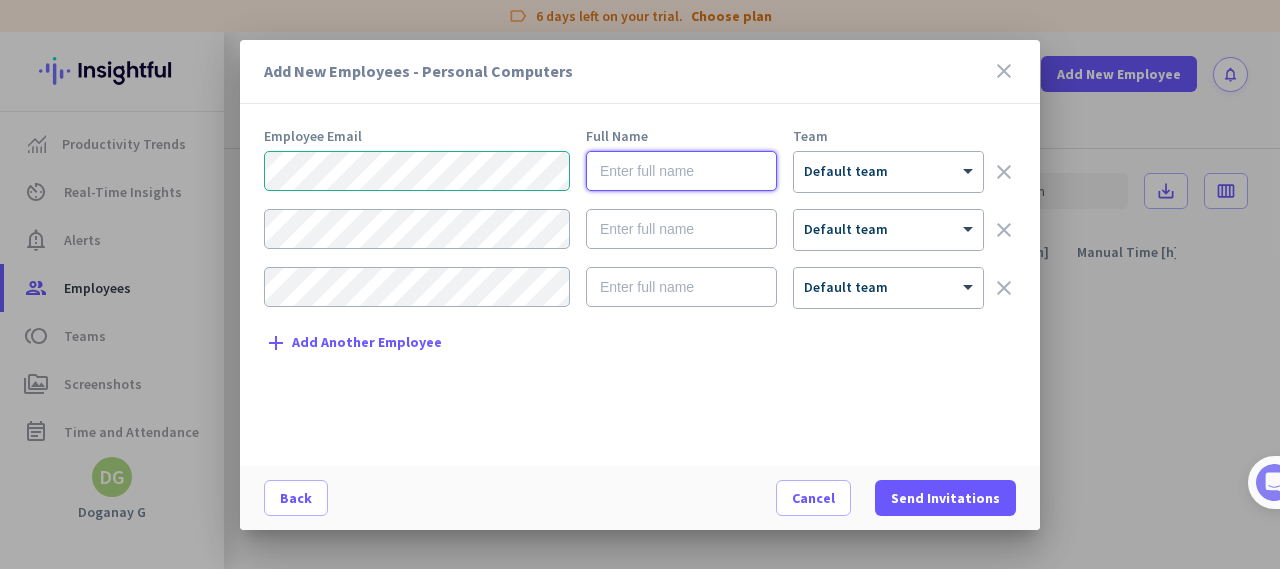 click at bounding box center [681, 171] 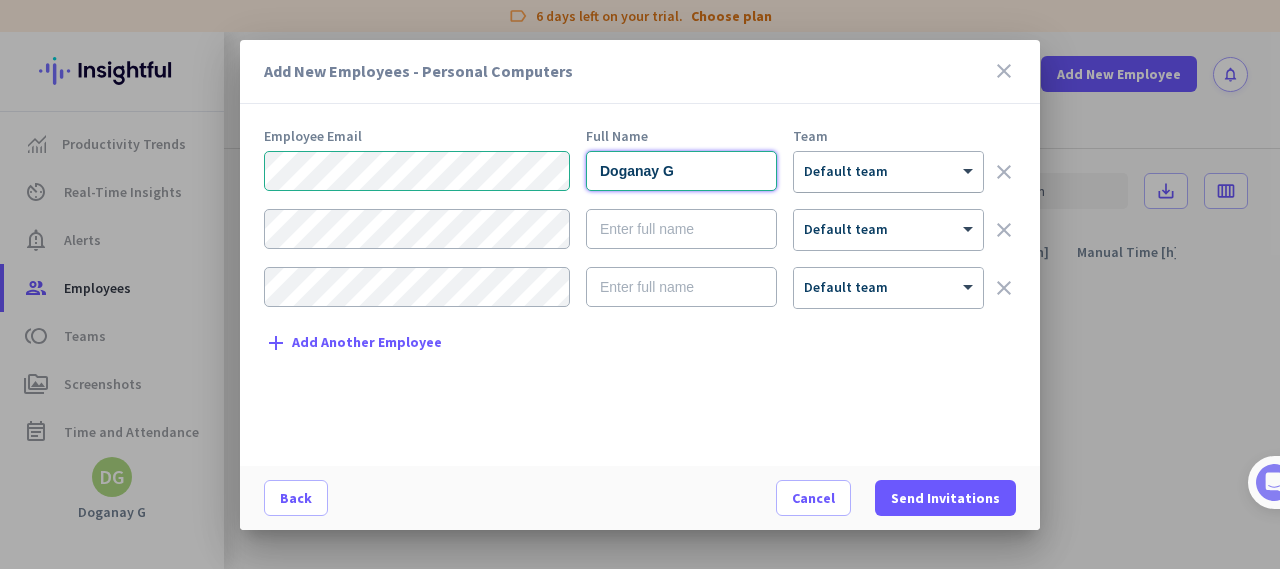 type on "Doganay G" 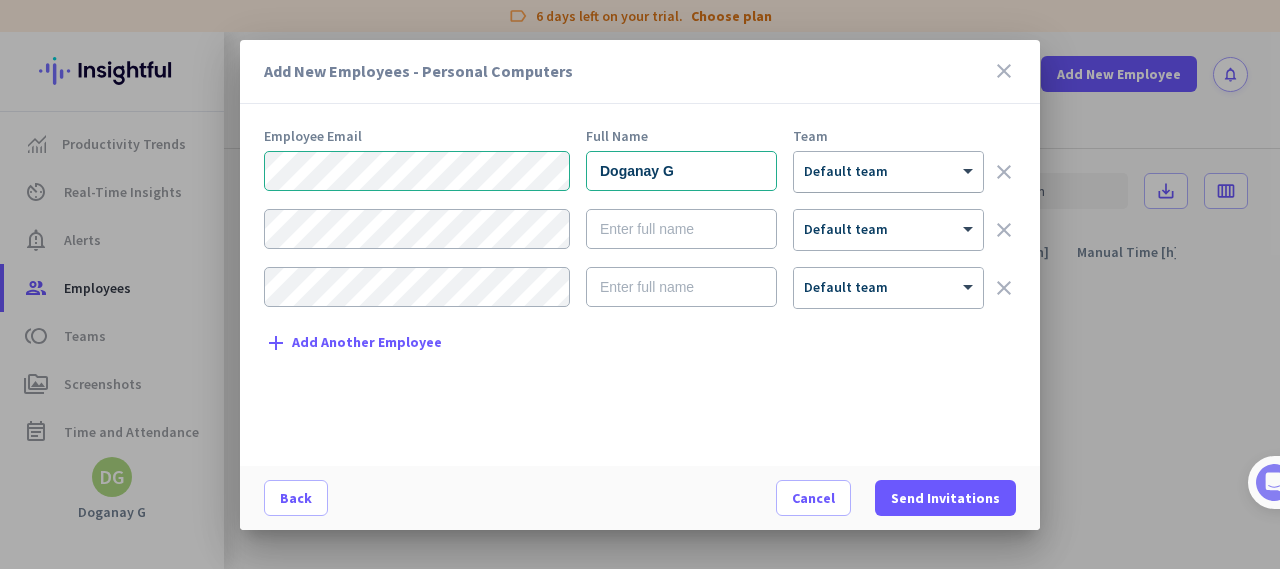 click at bounding box center [888, 165] 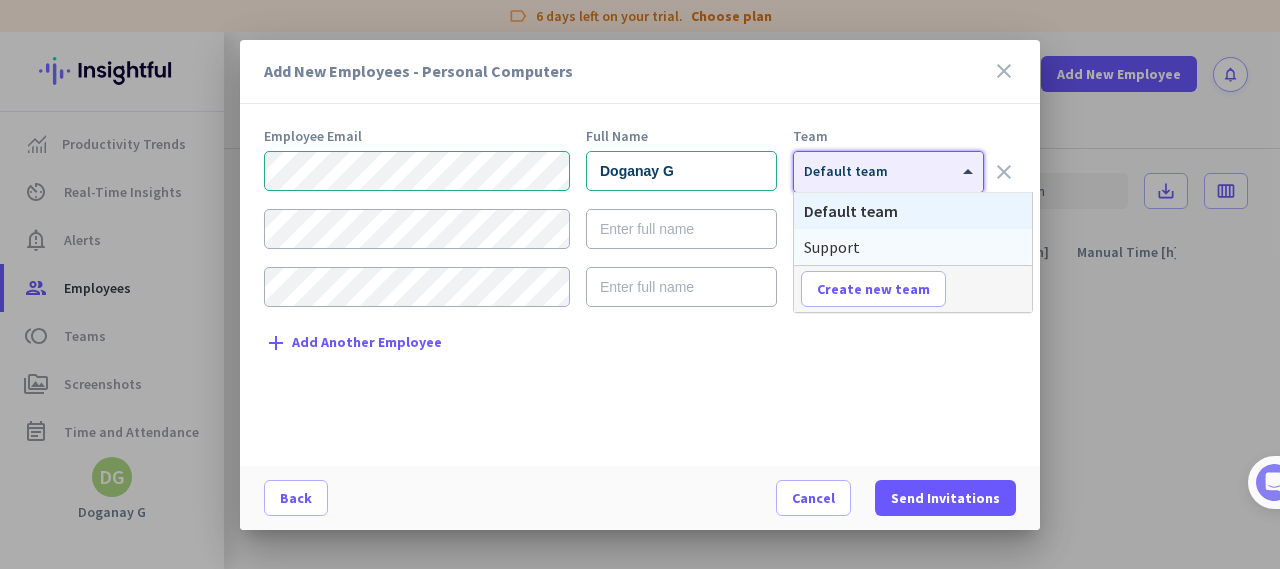 click on "Support" at bounding box center (913, 247) 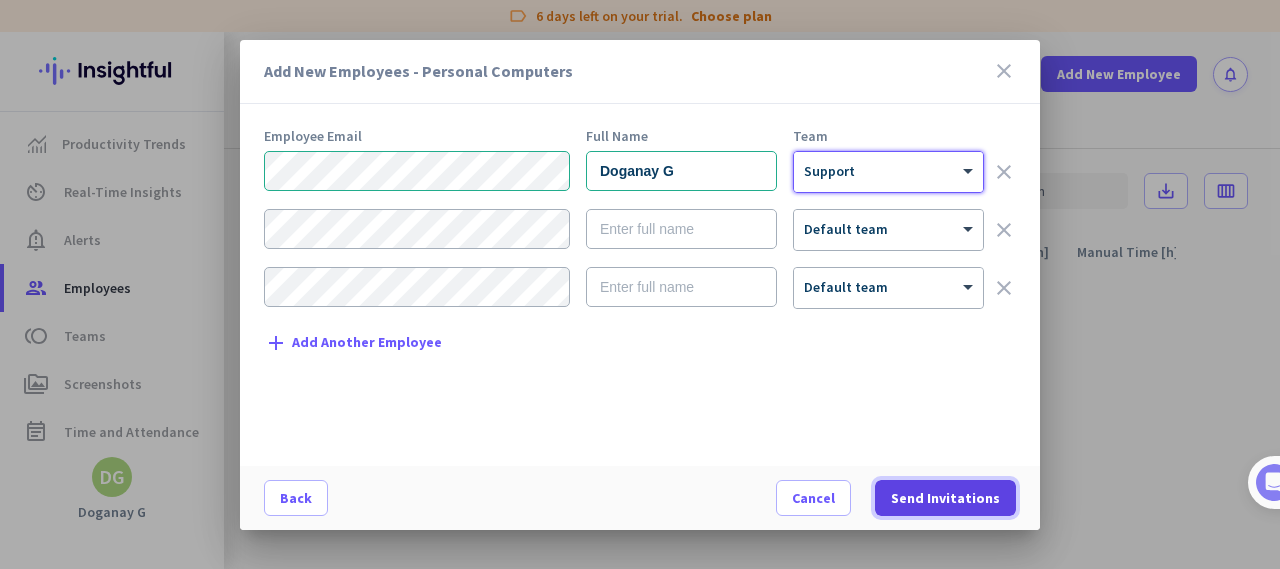 click on "Send Invitations" 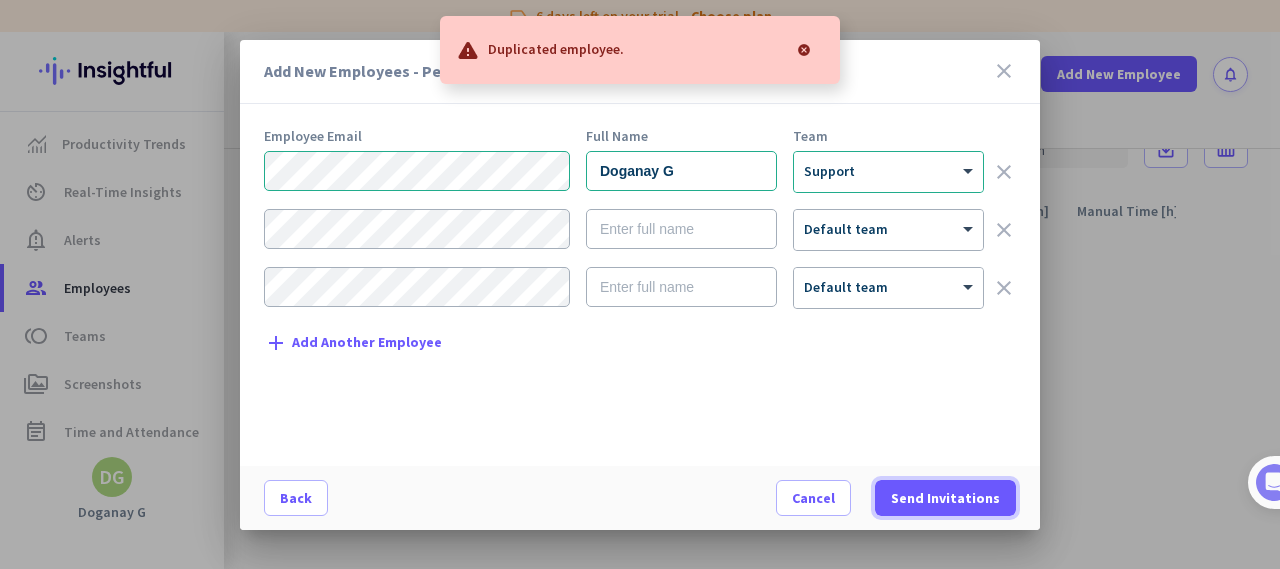 scroll, scrollTop: 64, scrollLeft: 0, axis: vertical 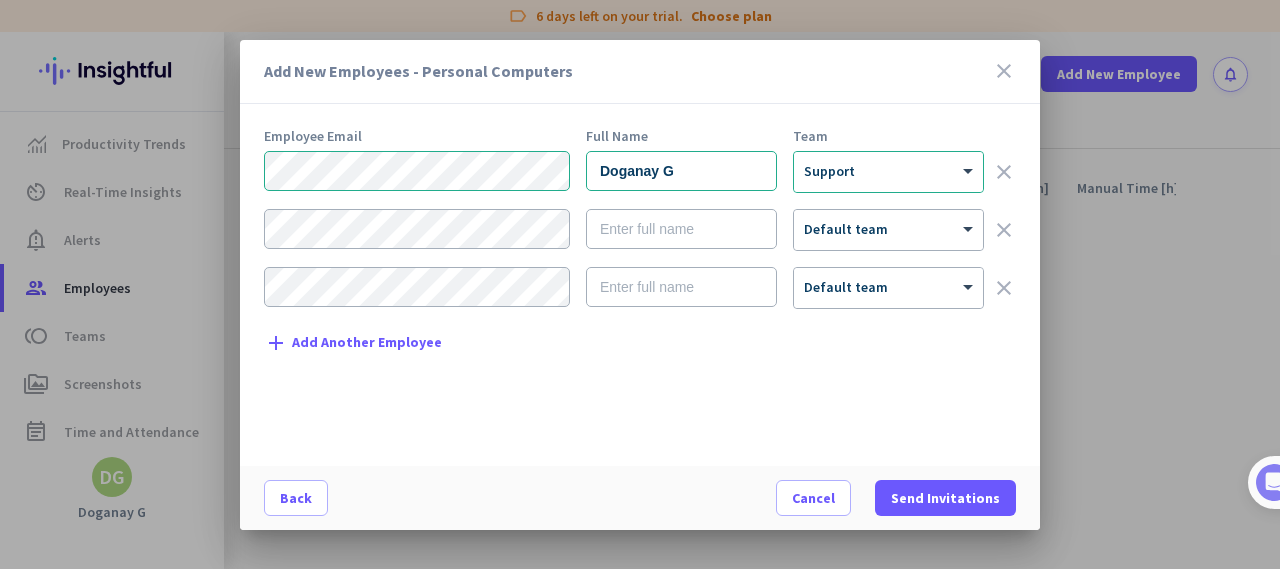 click on "clear" at bounding box center (1004, 230) 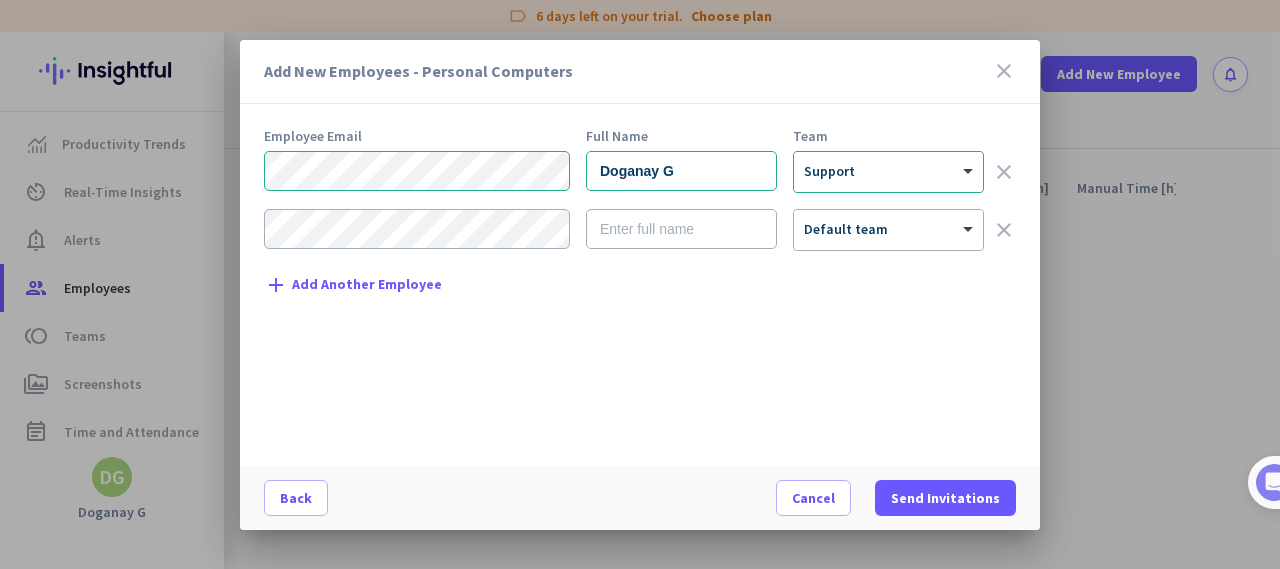 click on "clear" at bounding box center [1004, 230] 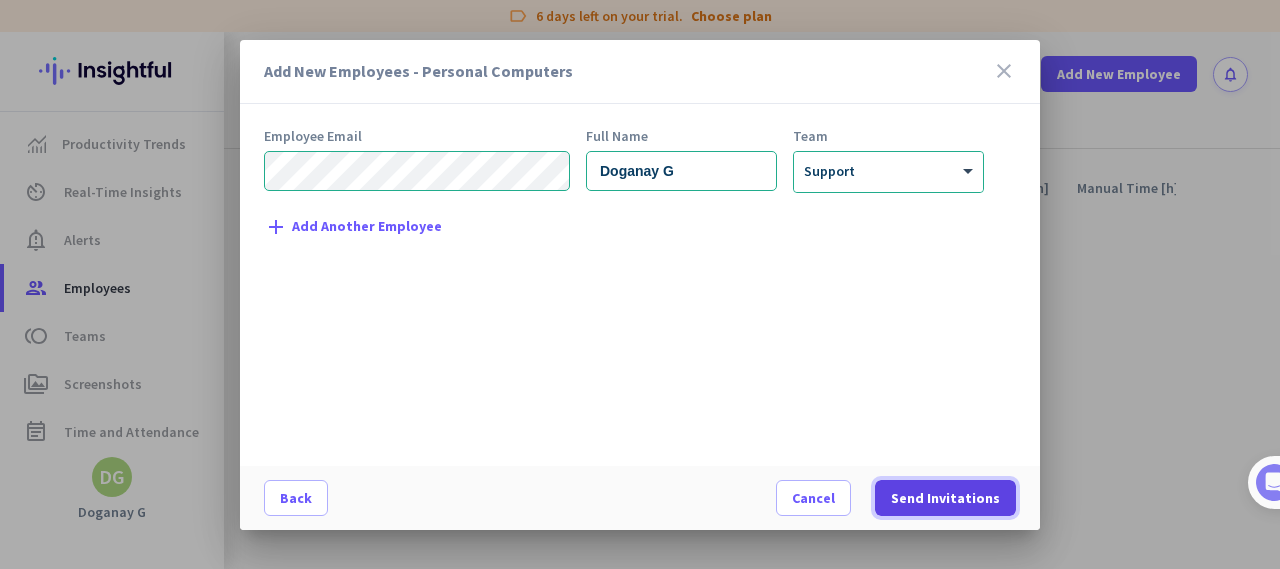 click 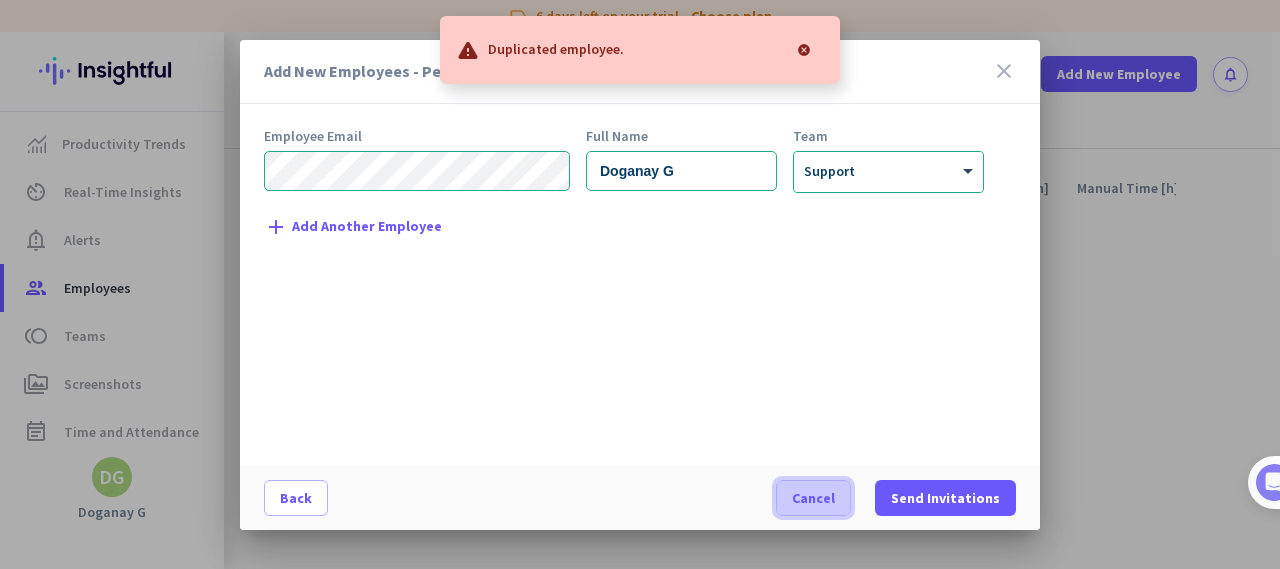 click 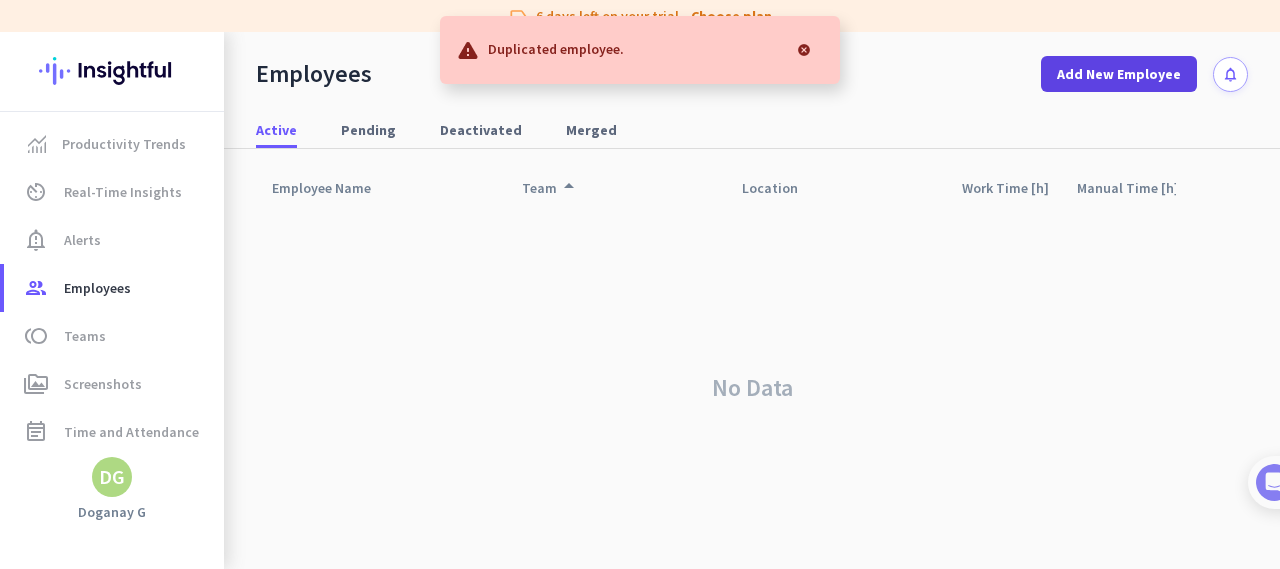 scroll, scrollTop: 0, scrollLeft: 0, axis: both 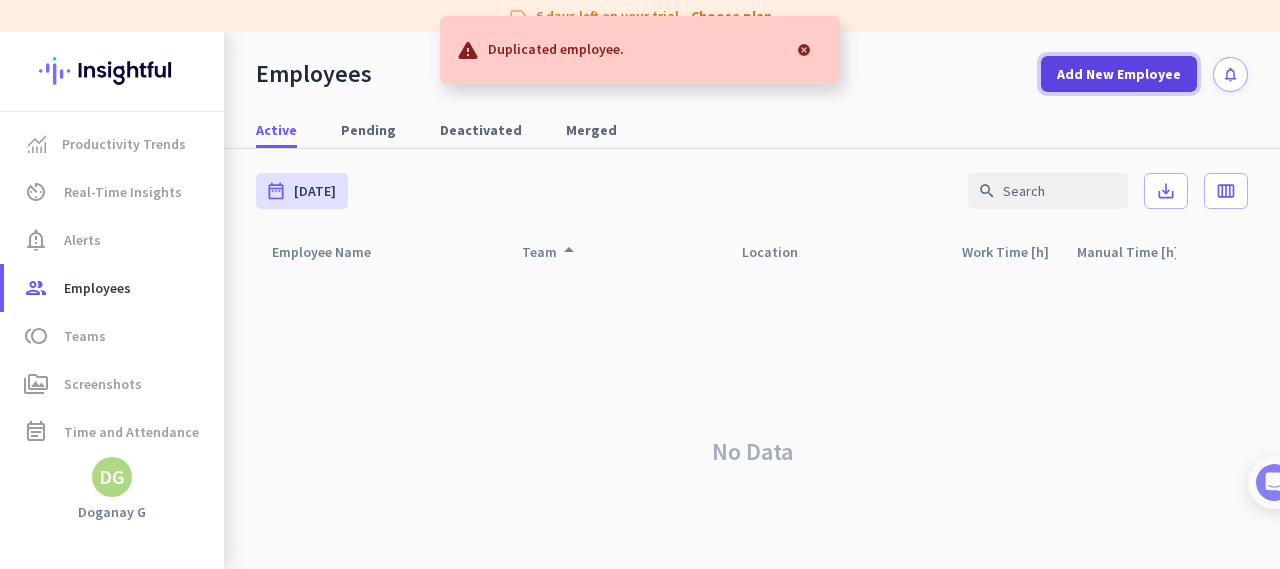 click on "Add New Employee" at bounding box center [1119, 74] 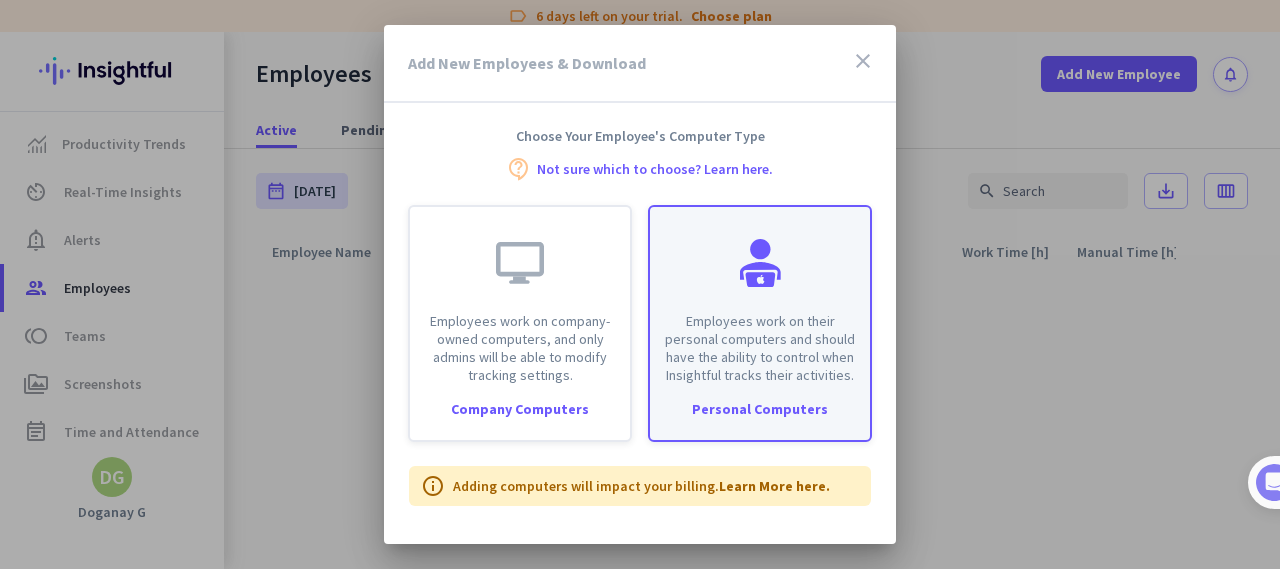 click on "Employees work on their personal computers and should have the ability to control when Insightful tracks their activities." at bounding box center (760, 295) 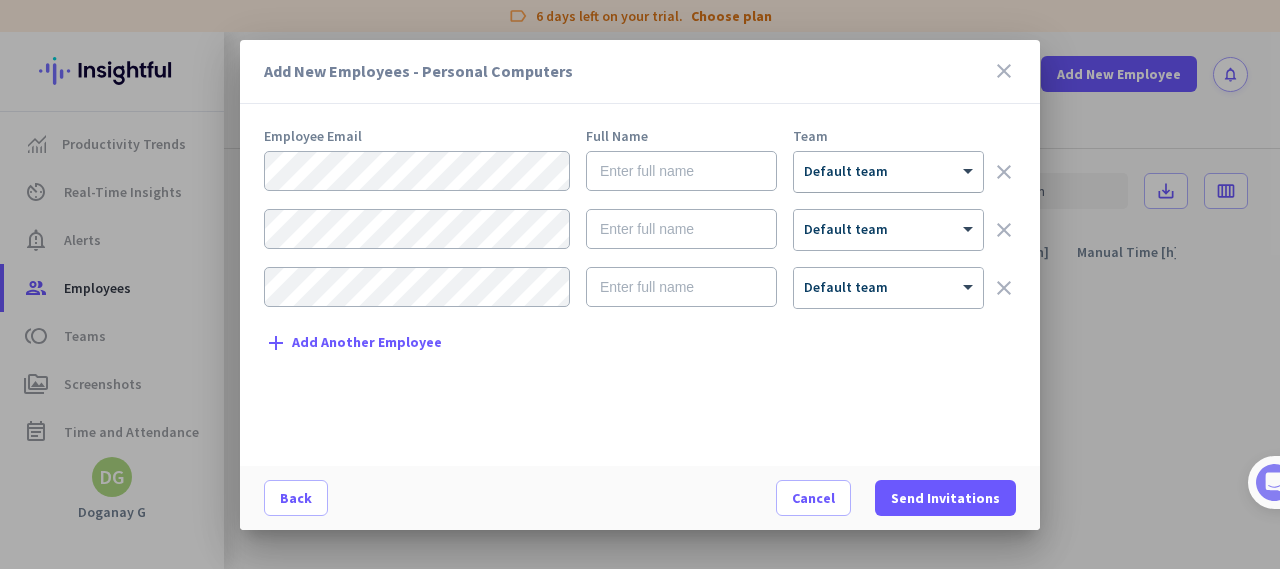 click on "Default team" at bounding box center [846, 171] 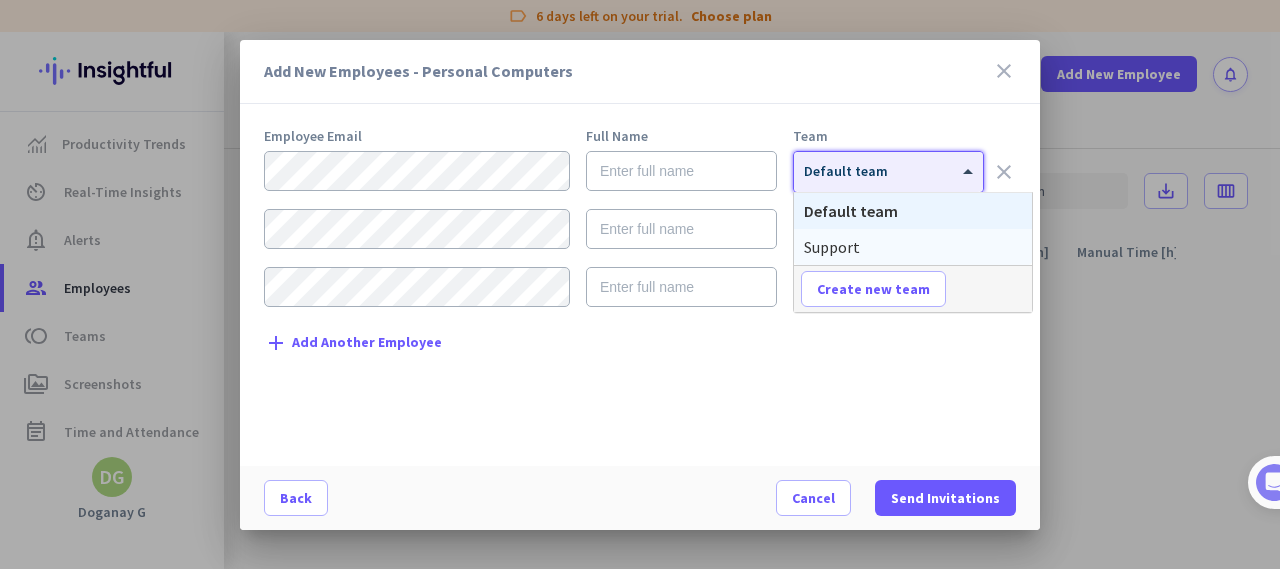 click on "Support" at bounding box center (913, 247) 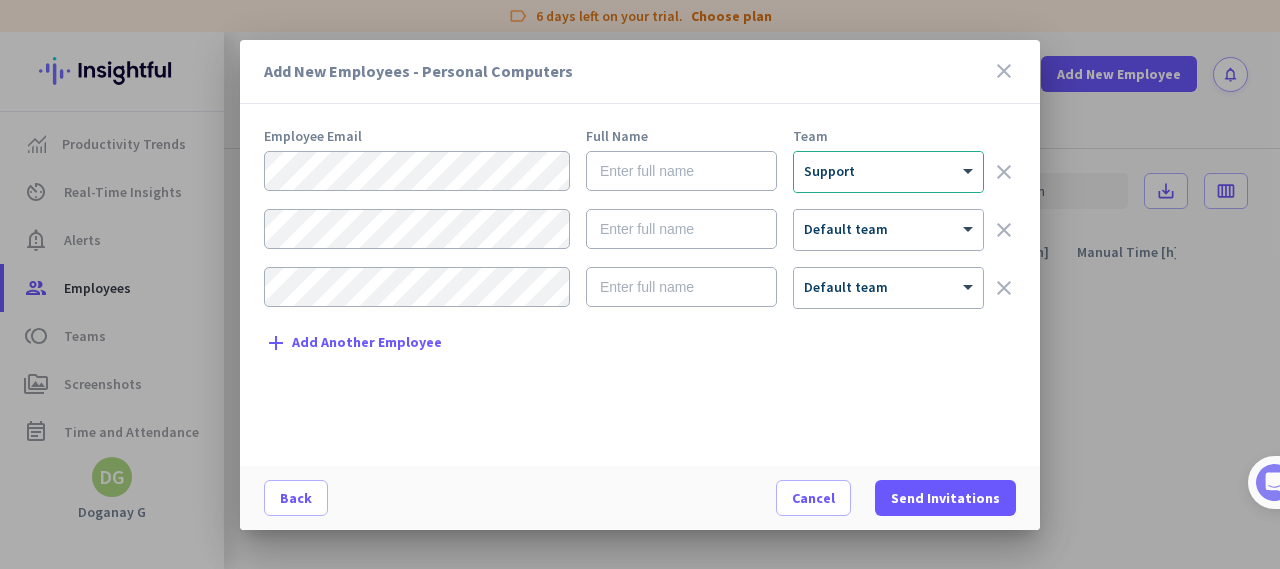 click on "Employee Email Full Name Team × Support clear × Default team clear × Default team clear add Add Another Employee" at bounding box center (648, 287) 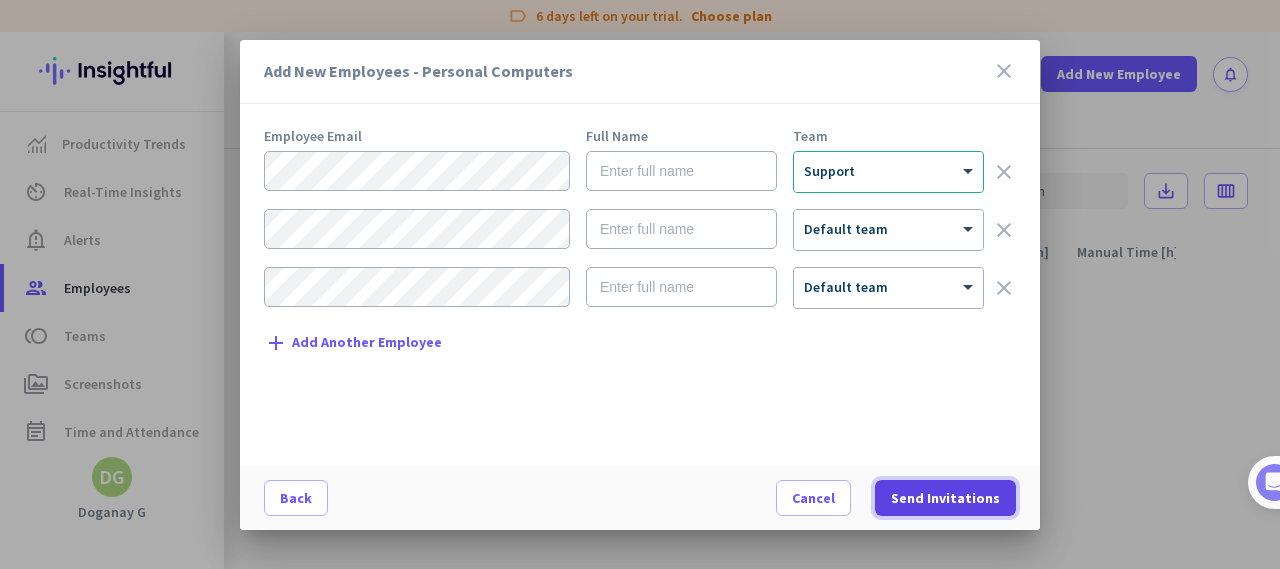 click on "Send Invitations" 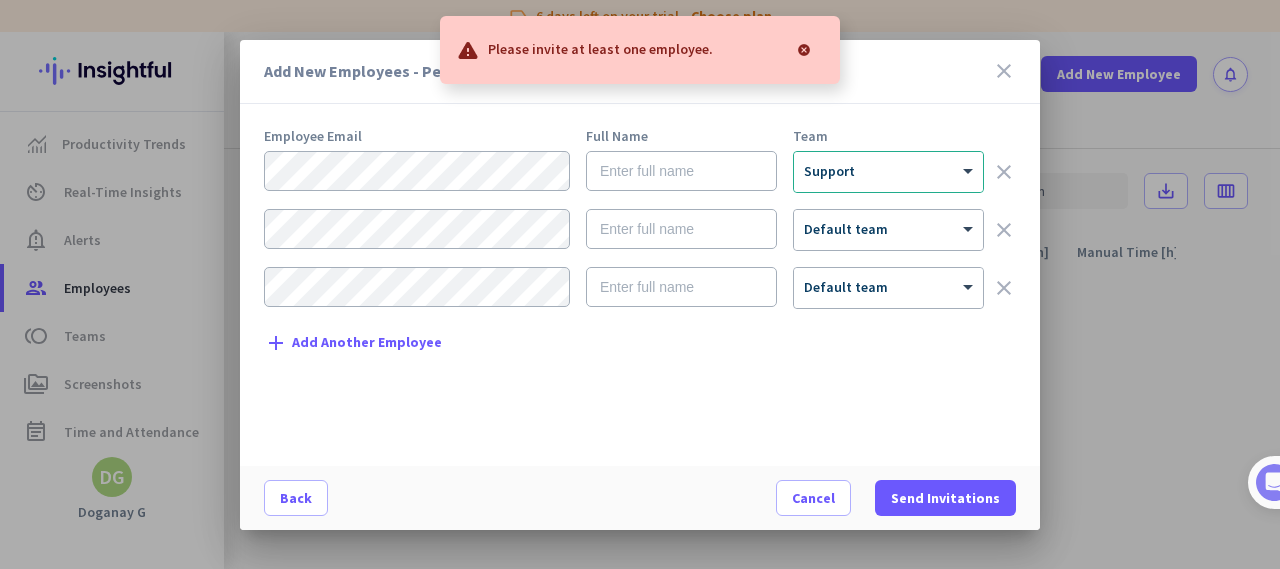 click on "close" at bounding box center [1004, 71] 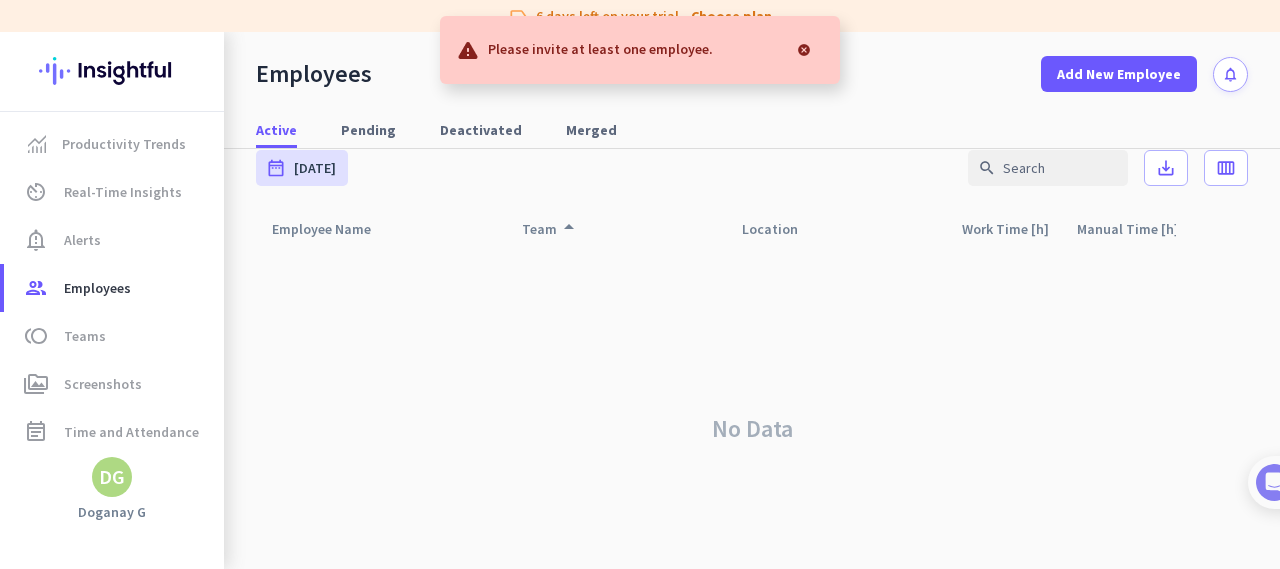 scroll, scrollTop: 0, scrollLeft: 0, axis: both 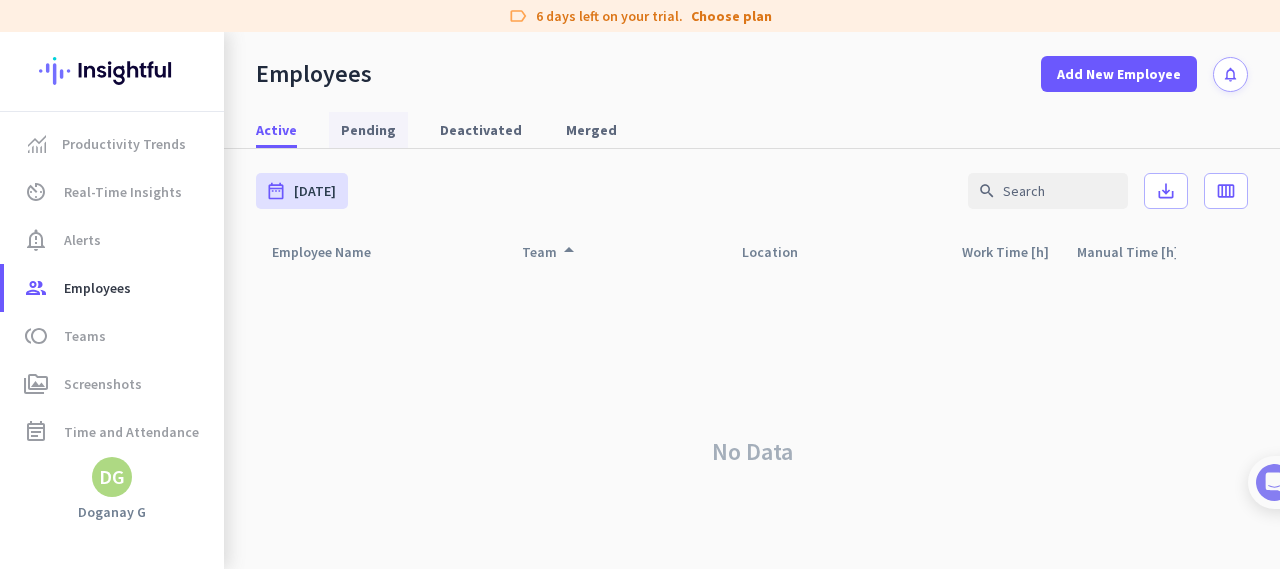 click on "Pending" at bounding box center [368, 130] 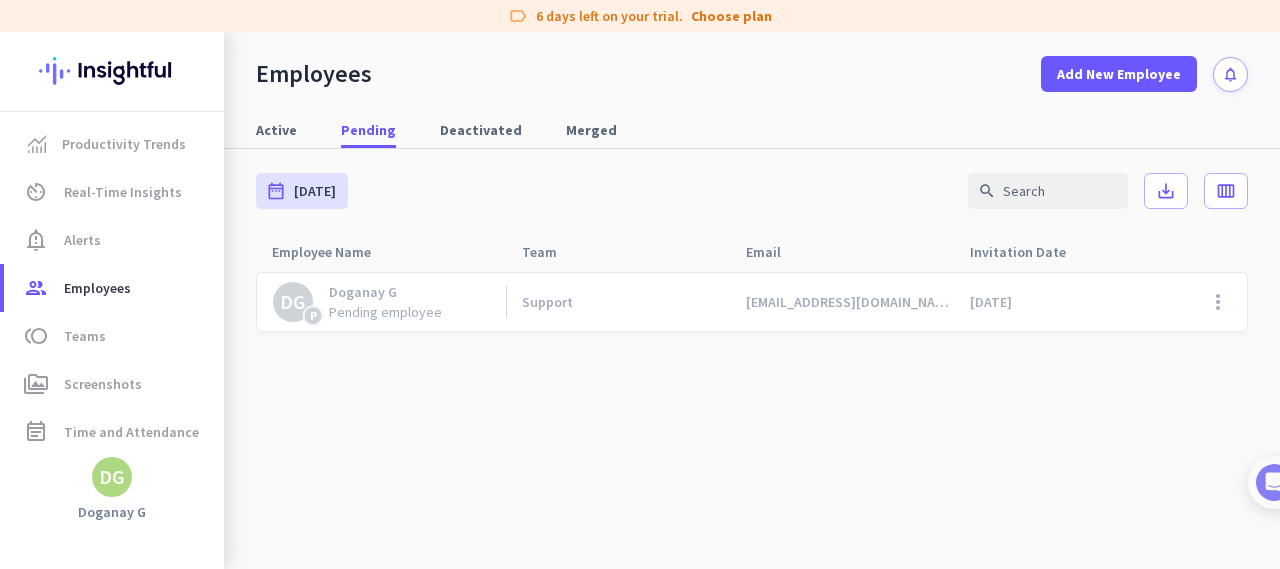 click on "[EMAIL_ADDRESS][DOMAIN_NAME]" 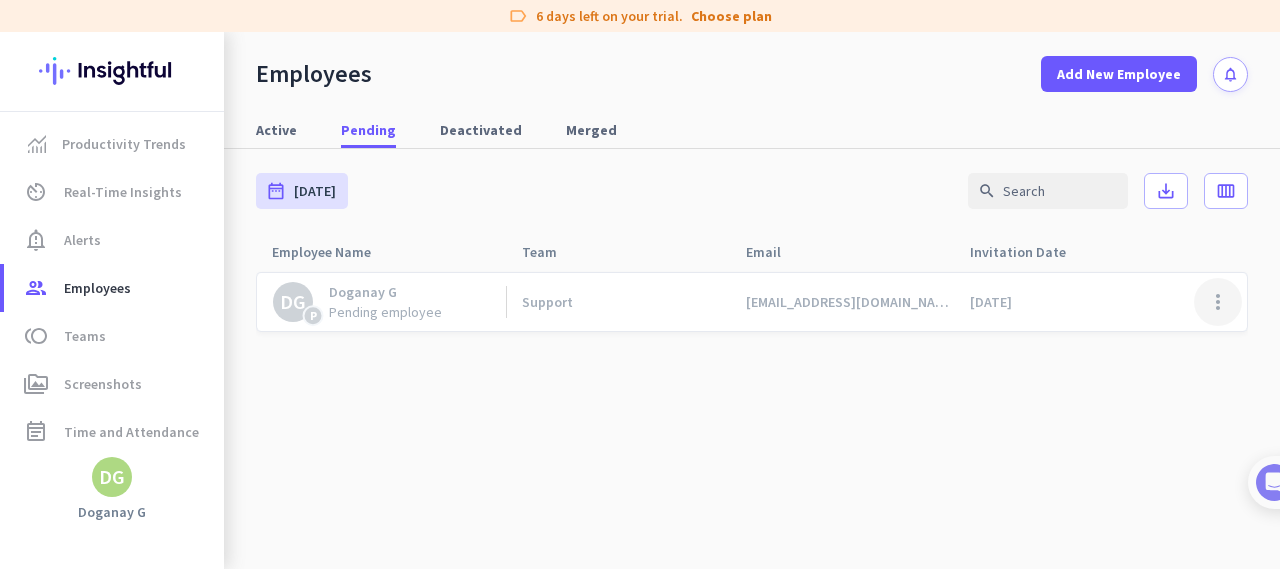 click 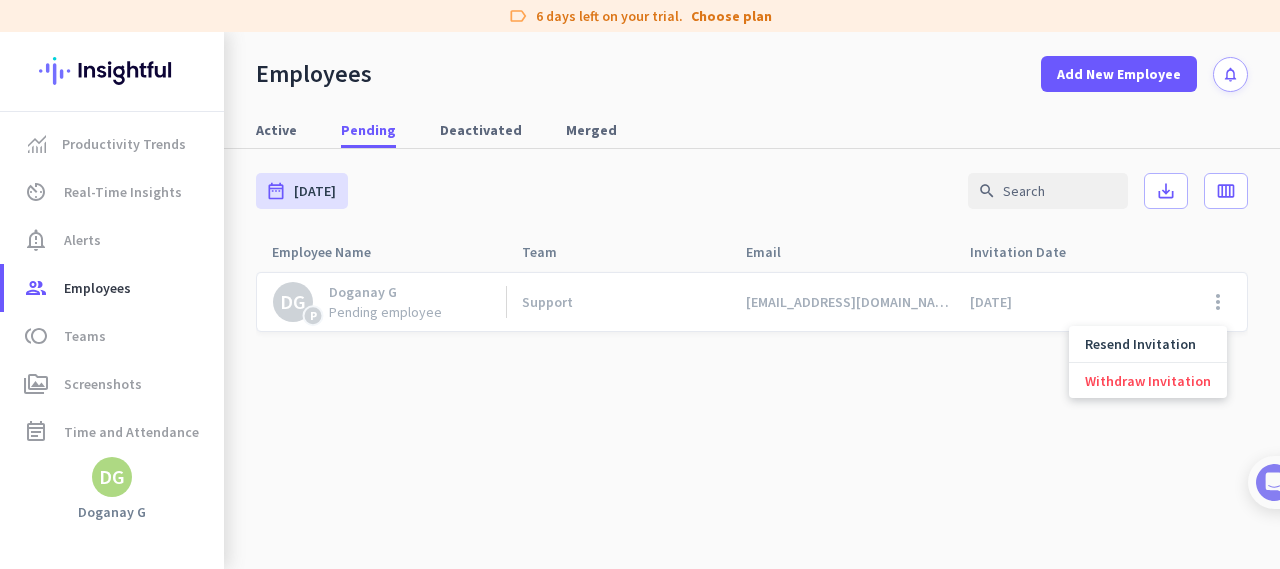 click at bounding box center (640, 284) 